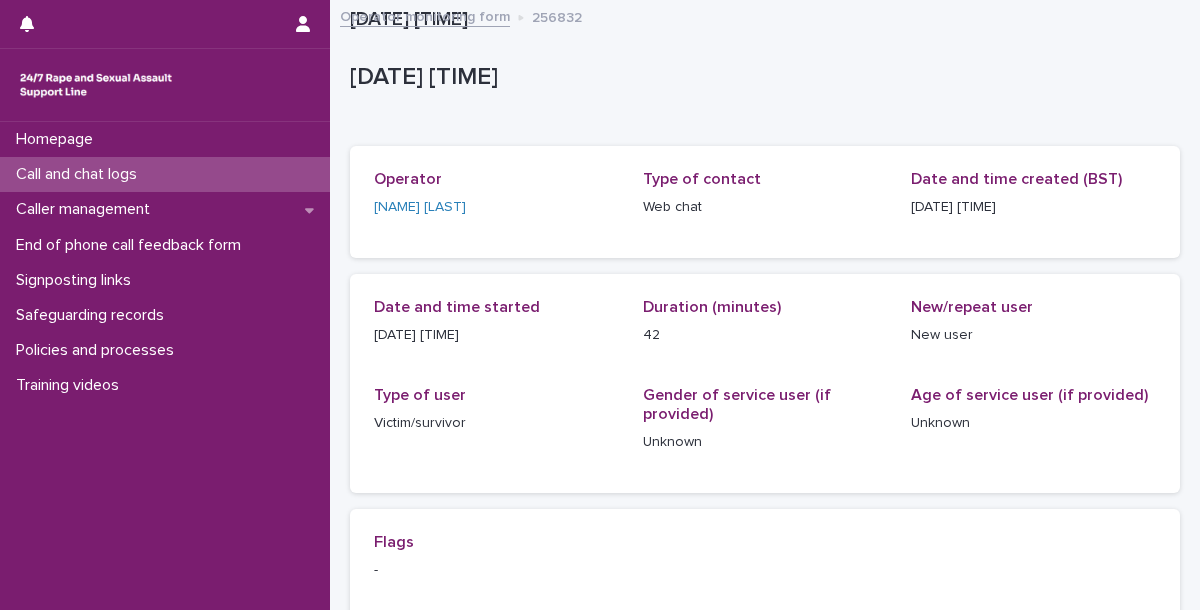 scroll, scrollTop: 0, scrollLeft: 0, axis: both 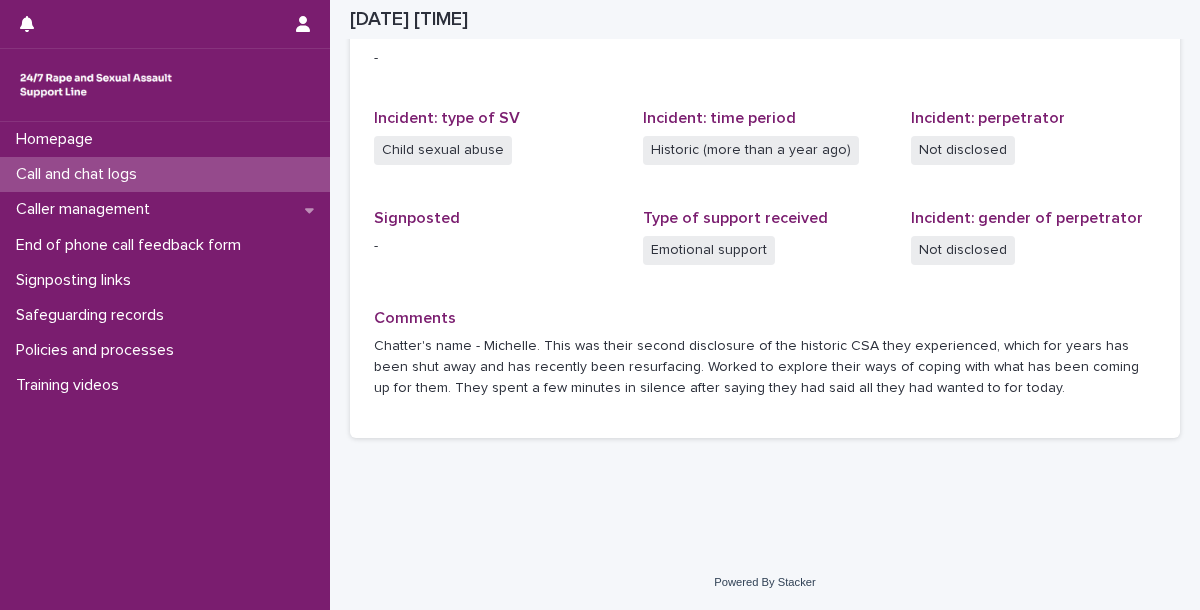 click on "Call and chat logs" at bounding box center [80, 174] 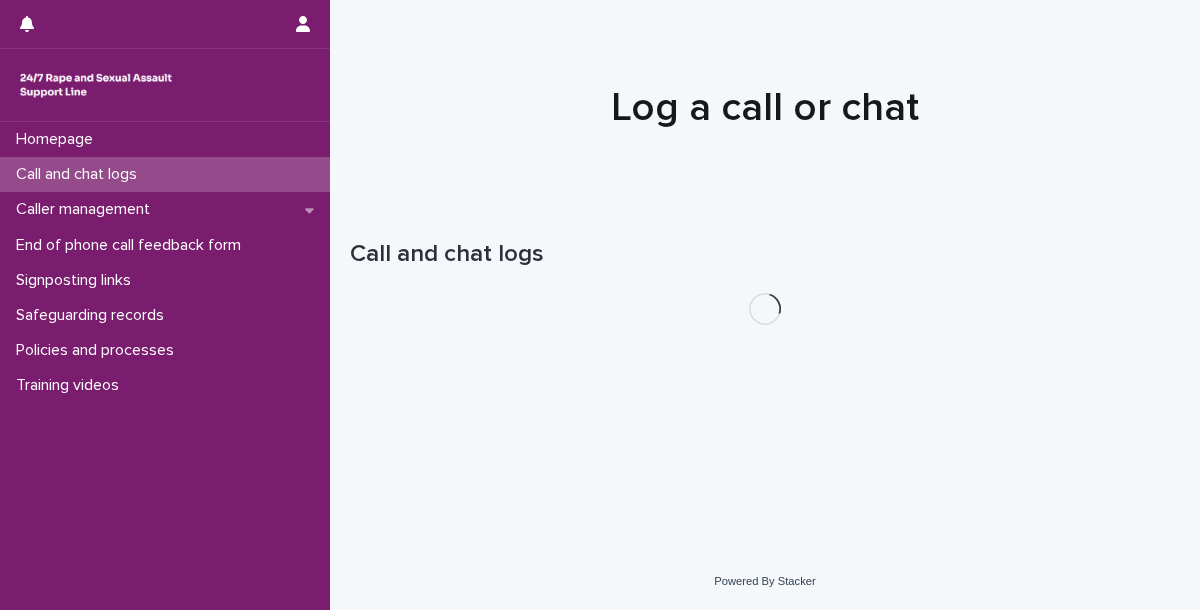 scroll, scrollTop: 0, scrollLeft: 0, axis: both 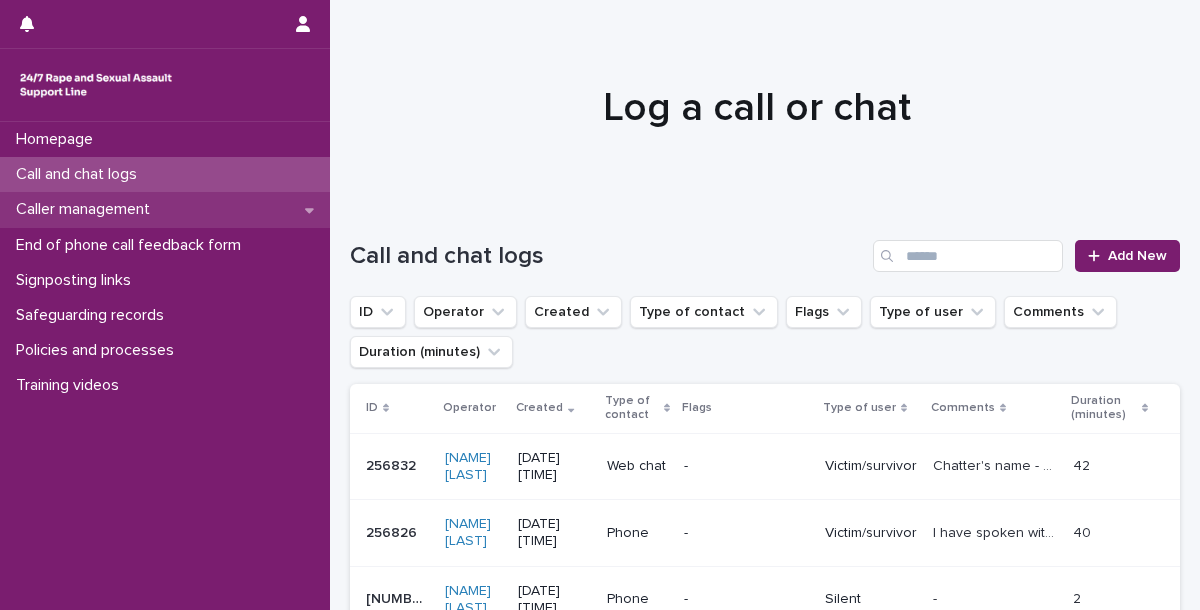 click on "Caller management" at bounding box center (87, 209) 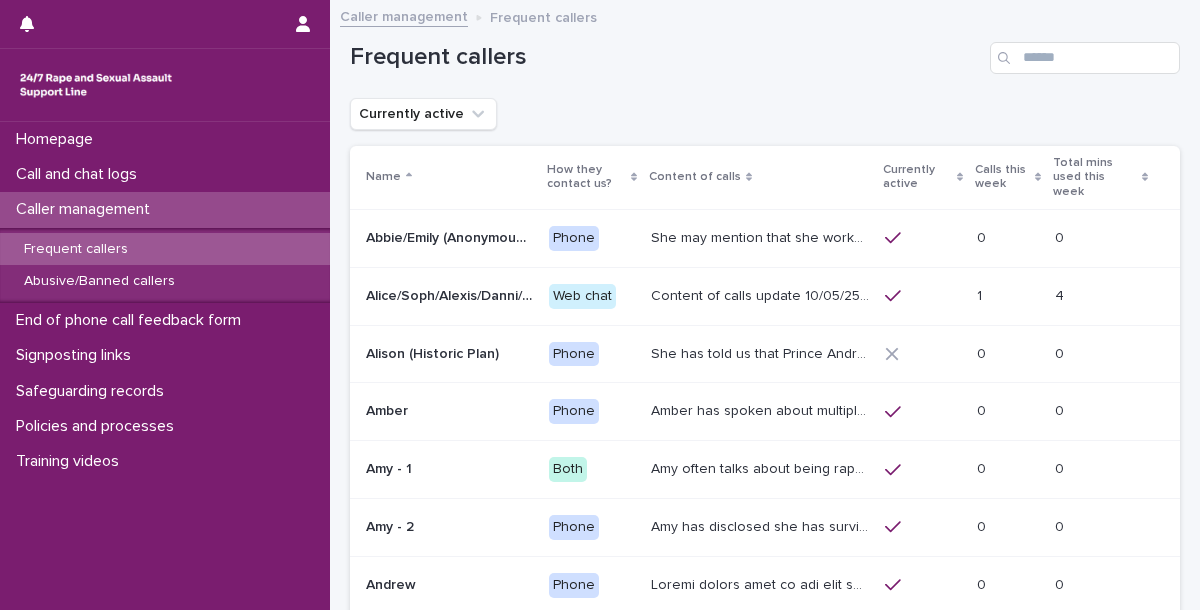 click on "Alice/Soph/Alexis/Danni/Scarlet/Katy - Banned/Webchatter" at bounding box center (451, 294) 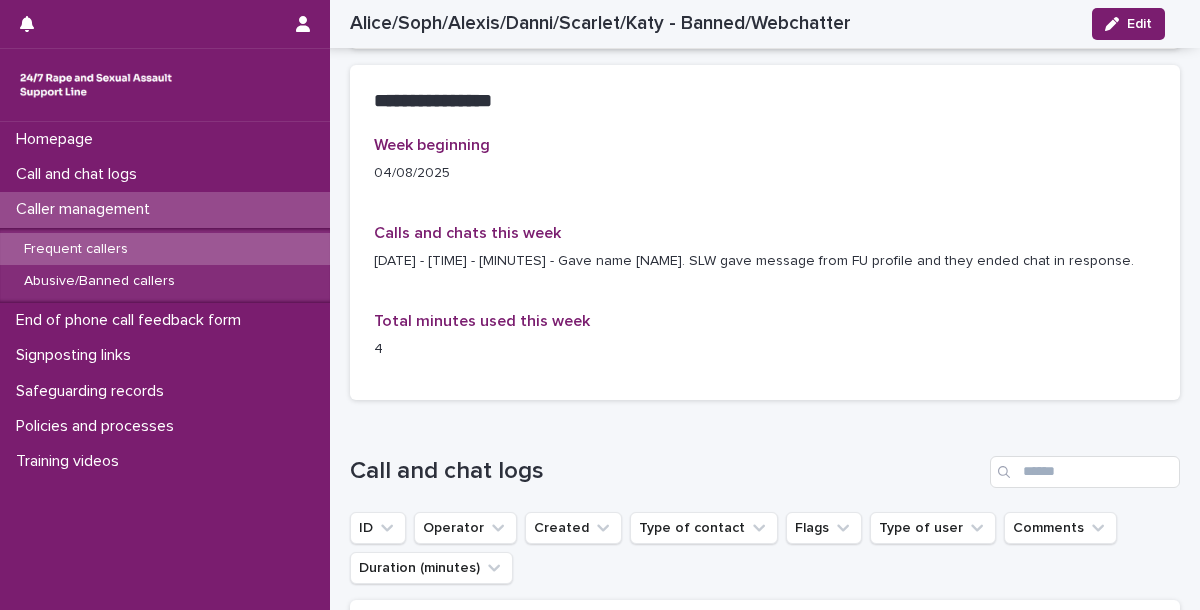 scroll, scrollTop: 1680, scrollLeft: 0, axis: vertical 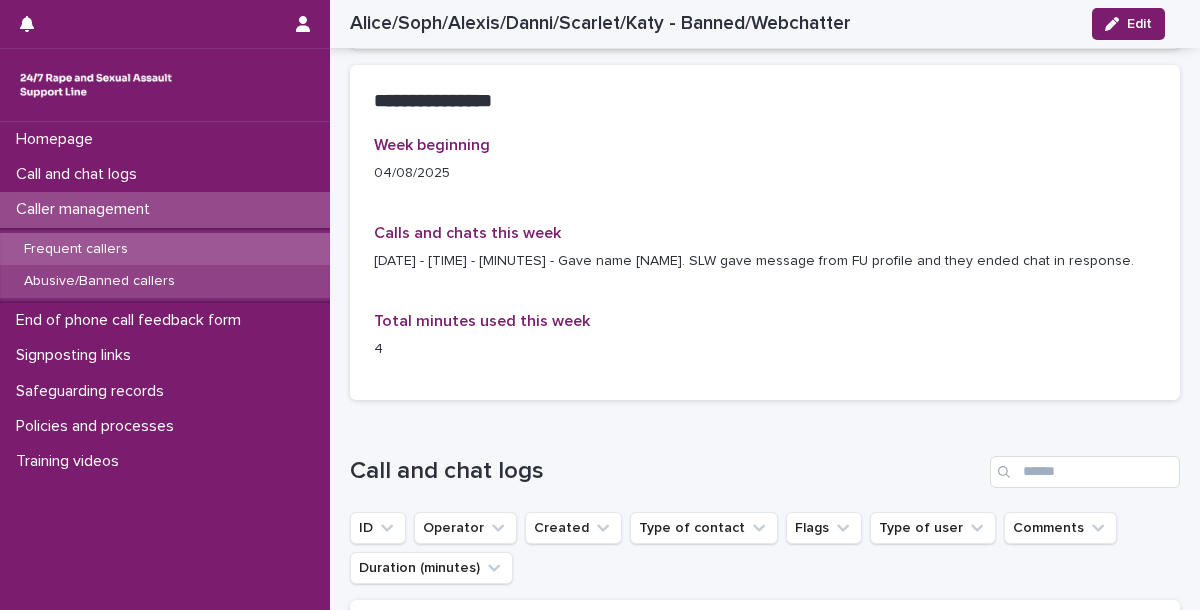 click on "Abusive/Banned callers" at bounding box center [165, 281] 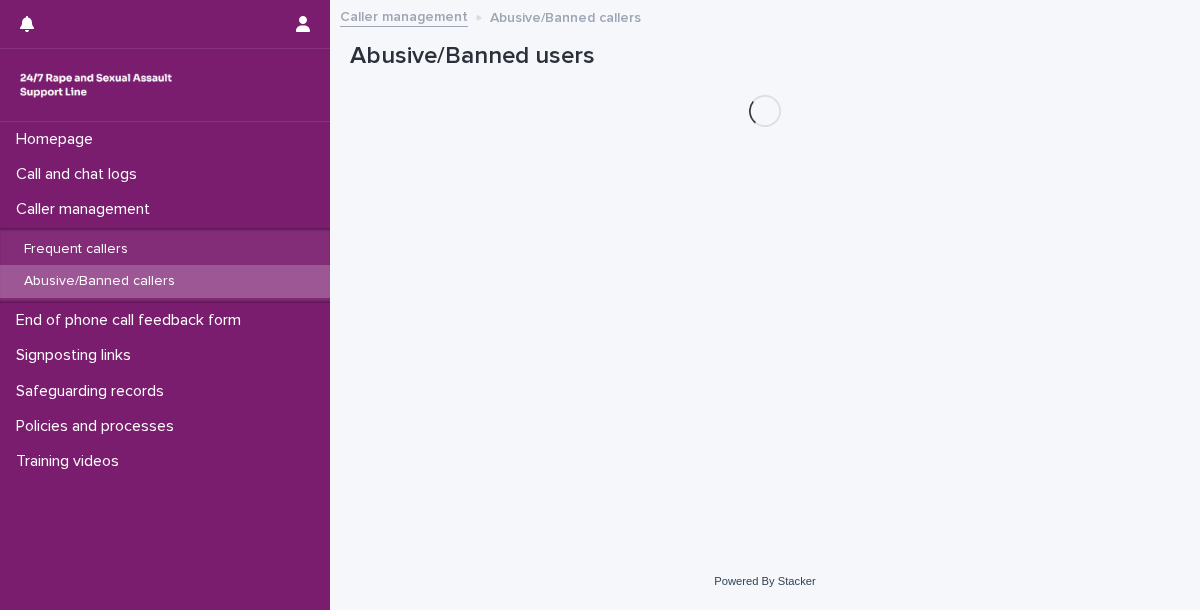 scroll, scrollTop: 0, scrollLeft: 0, axis: both 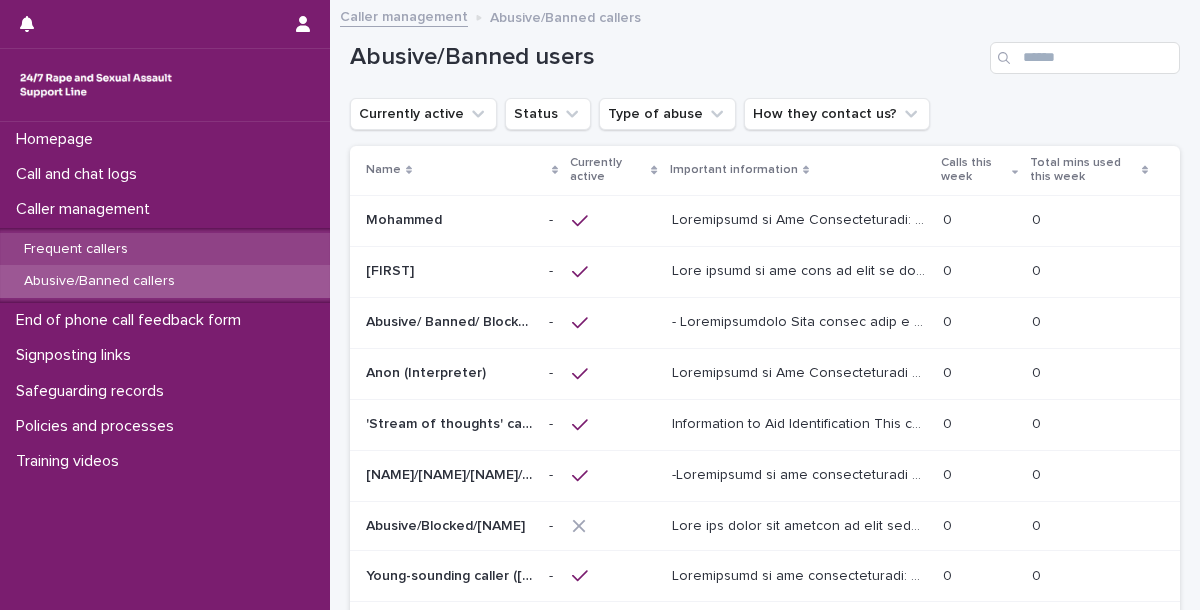 click on "Frequent callers" at bounding box center (76, 249) 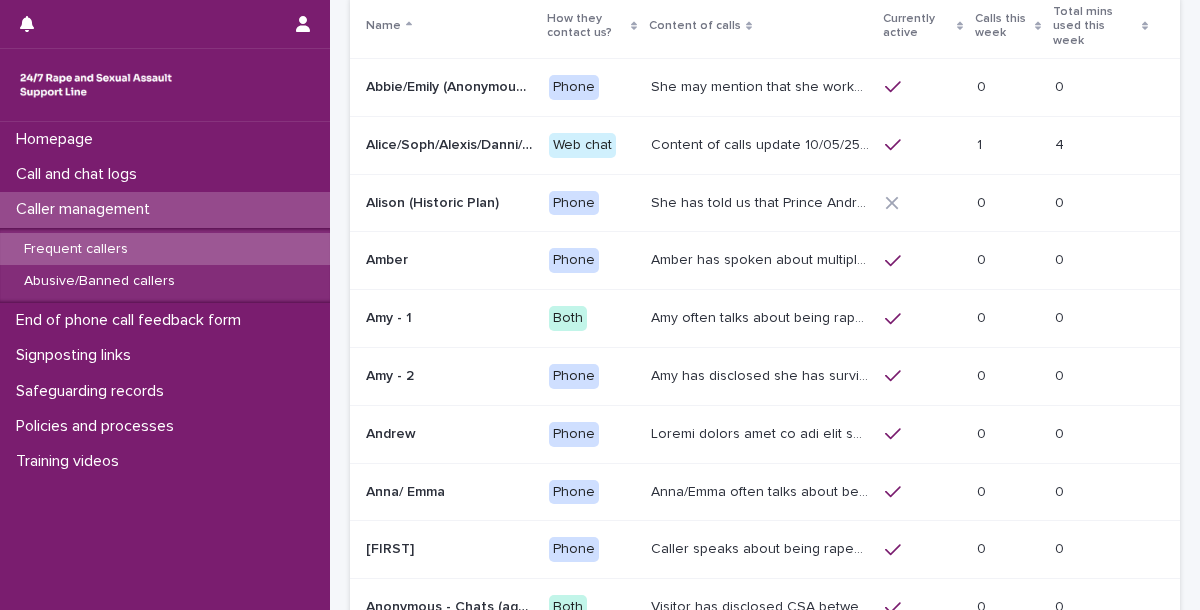 scroll, scrollTop: 152, scrollLeft: 0, axis: vertical 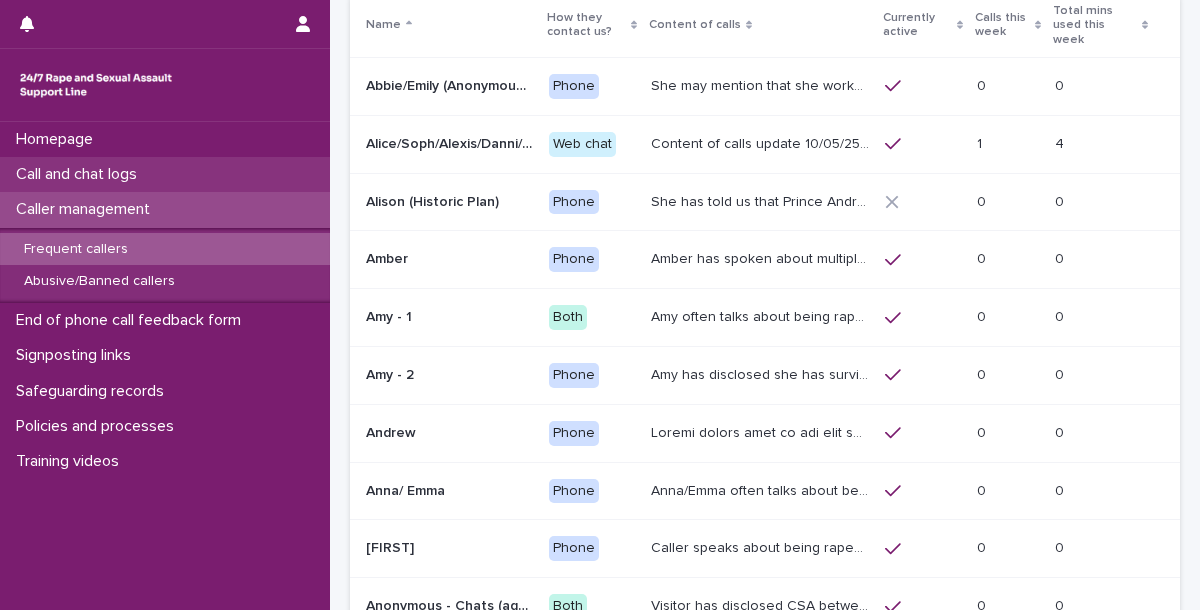 click on "Call and chat logs" at bounding box center (165, 174) 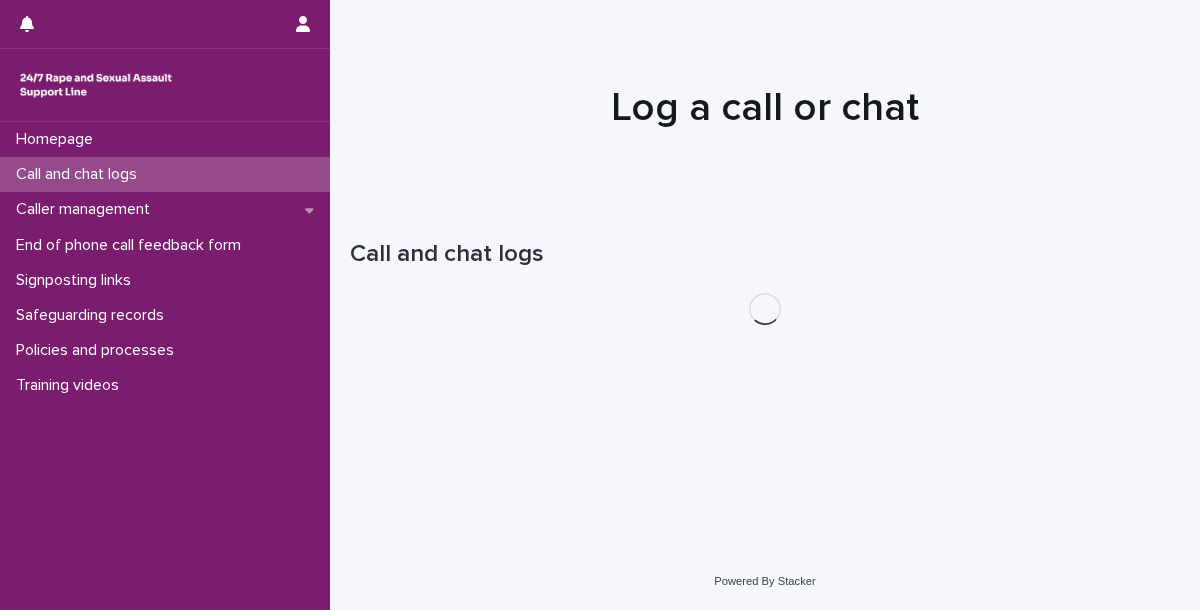 scroll, scrollTop: 0, scrollLeft: 0, axis: both 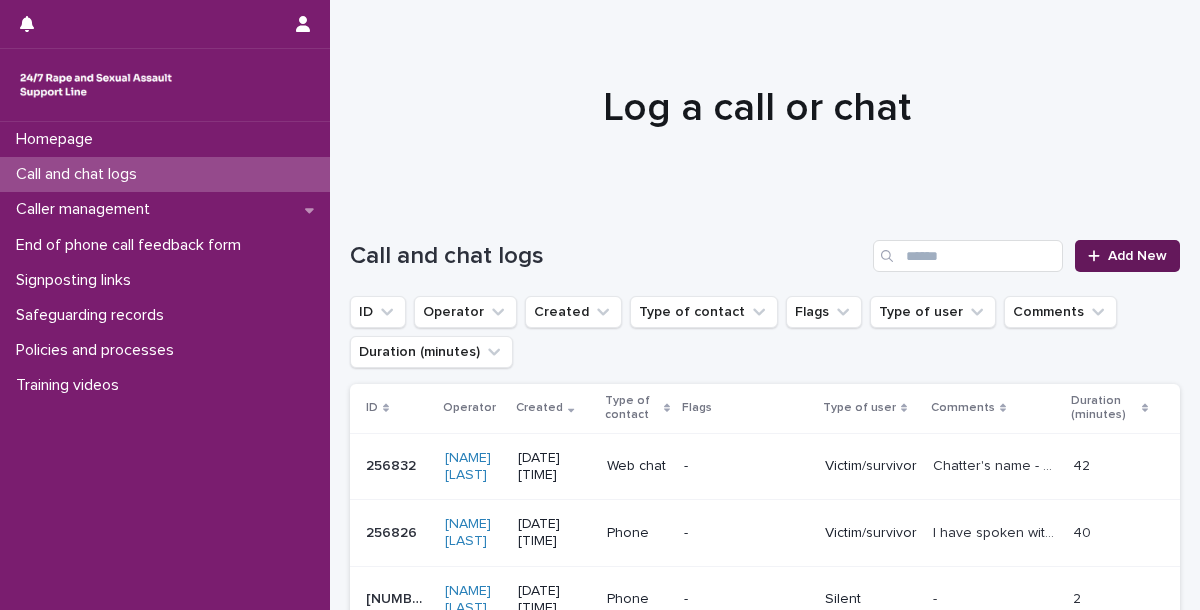 click on "Add New" at bounding box center (1137, 256) 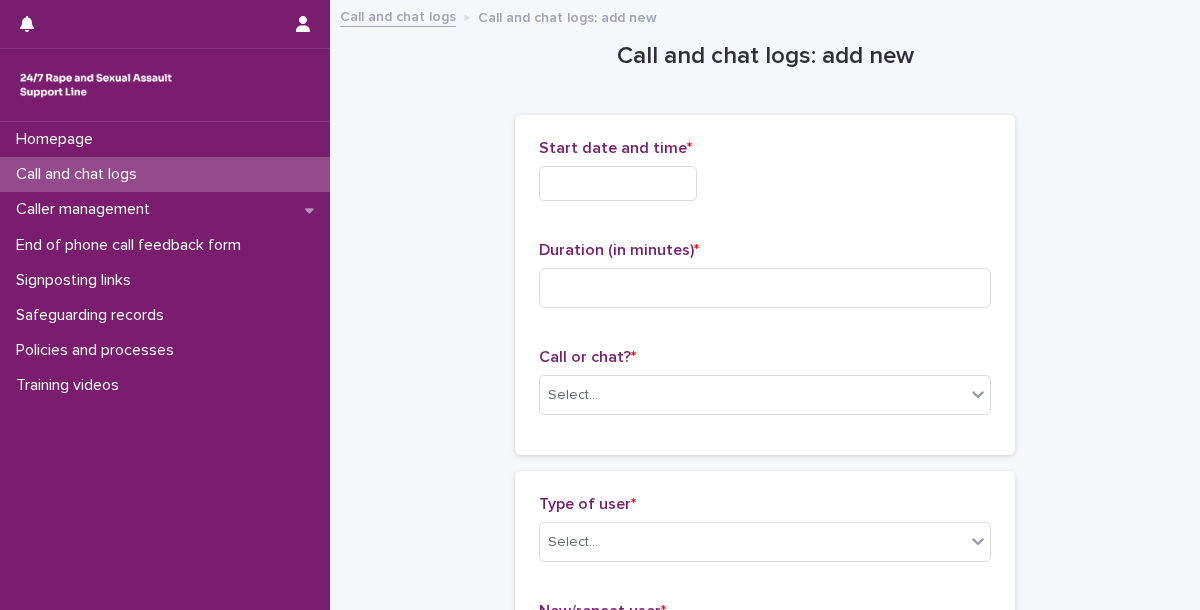 click on "Start date and time *" at bounding box center (765, 178) 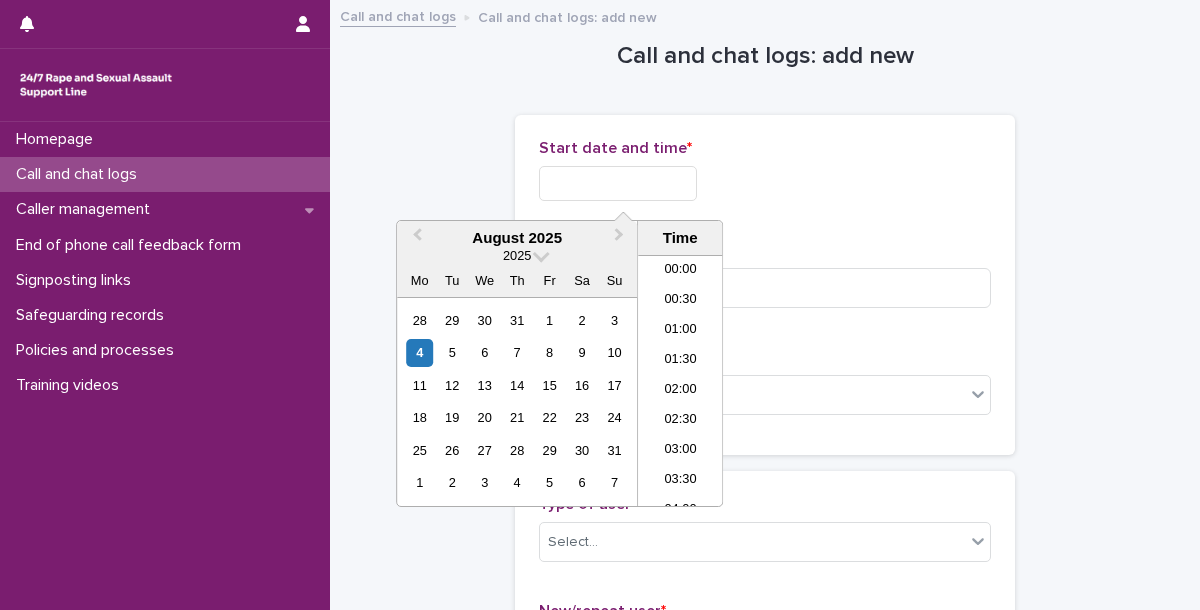 click at bounding box center [618, 183] 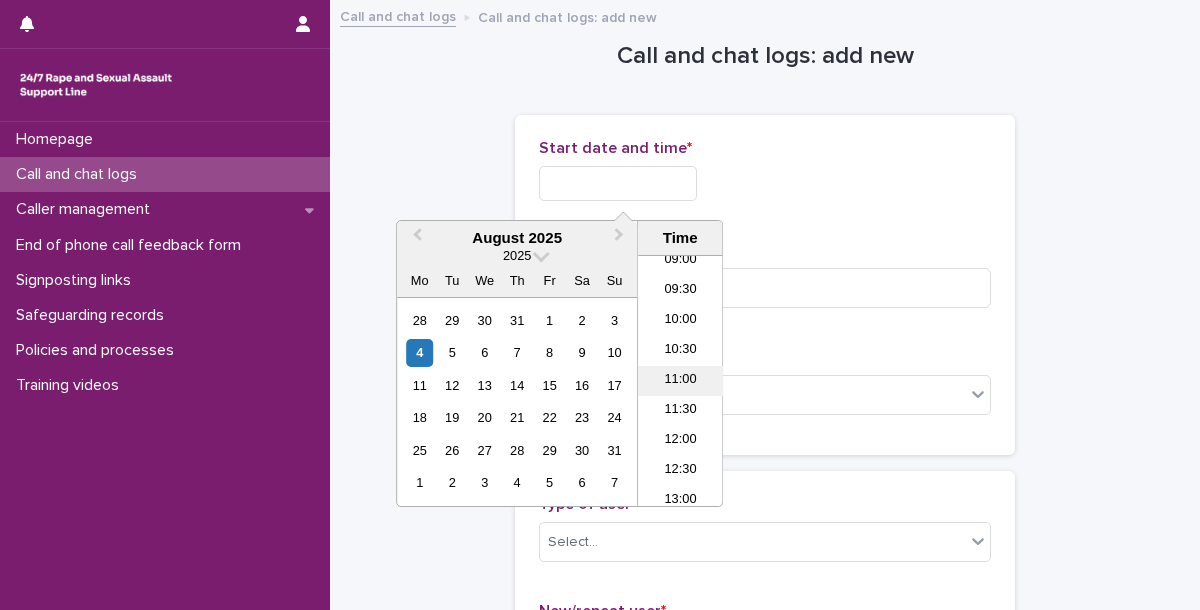 click on "11:00" at bounding box center (680, 381) 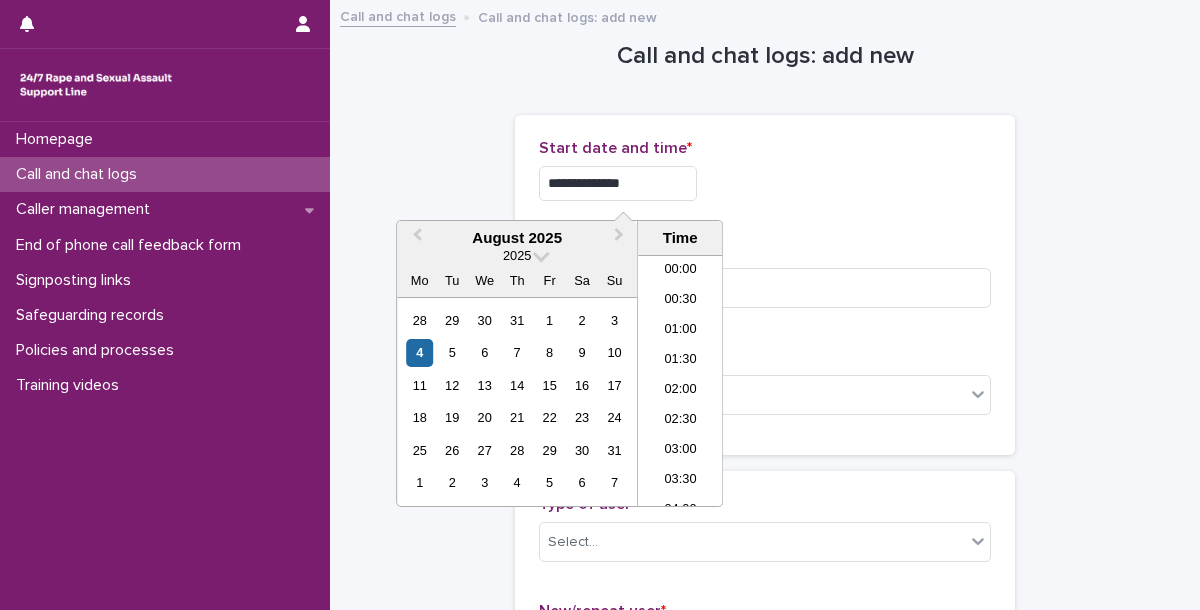 click on "**********" at bounding box center [618, 183] 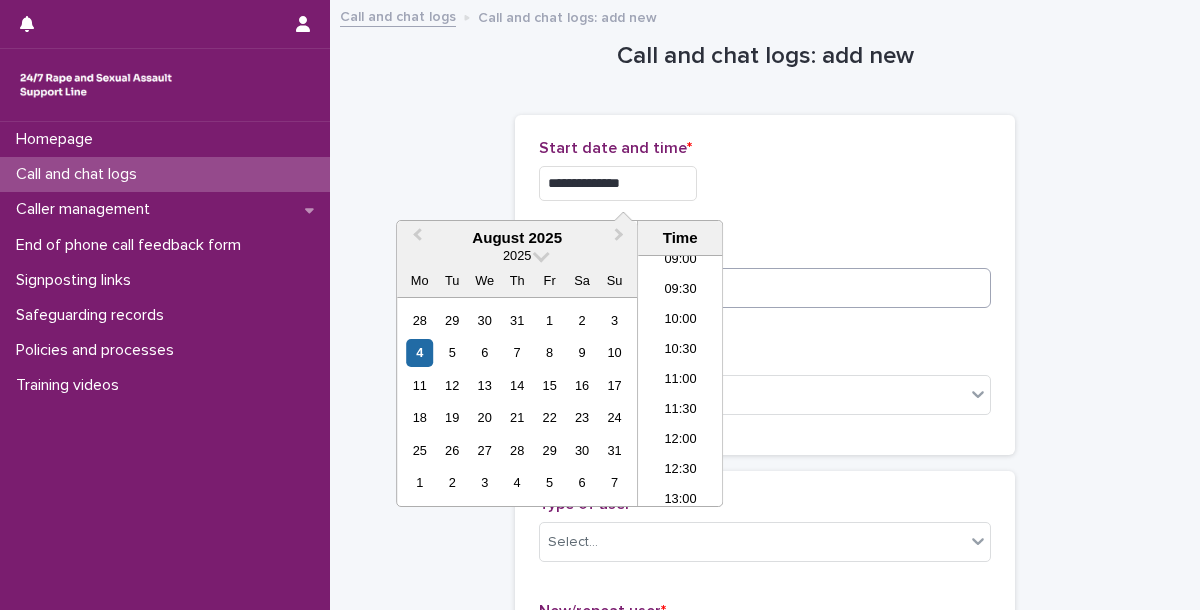 type on "**********" 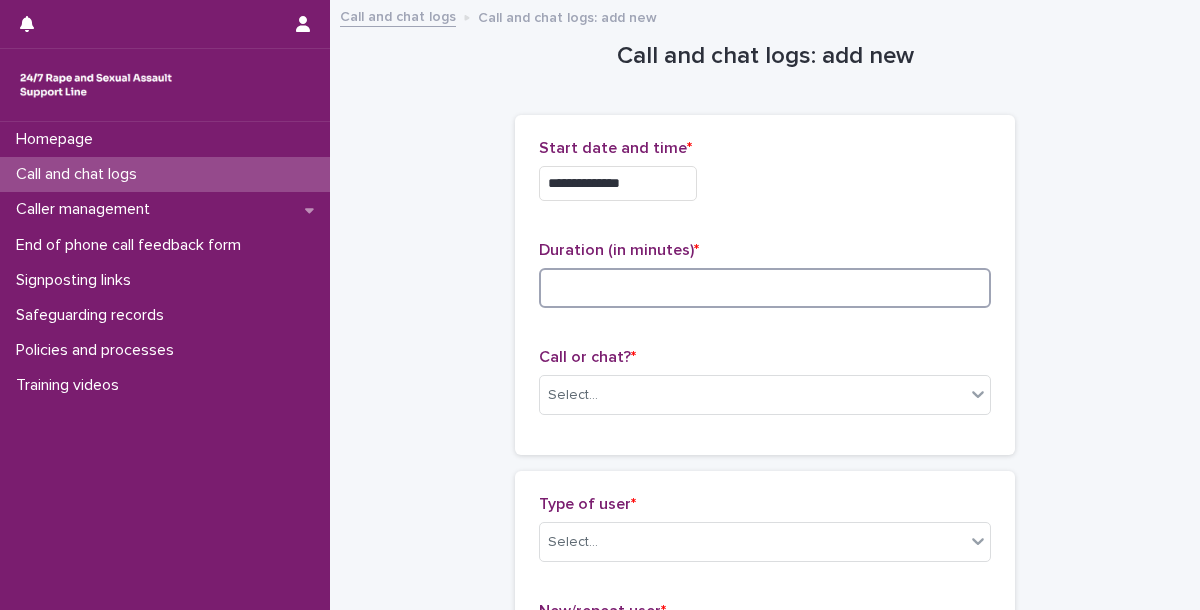 click at bounding box center [765, 288] 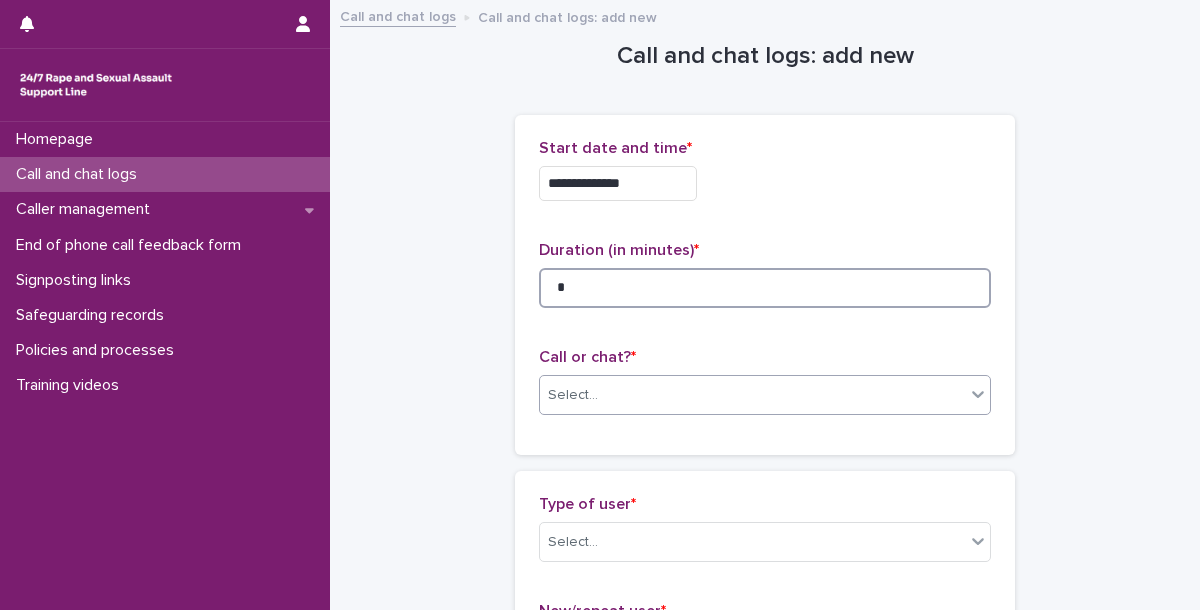 type on "*" 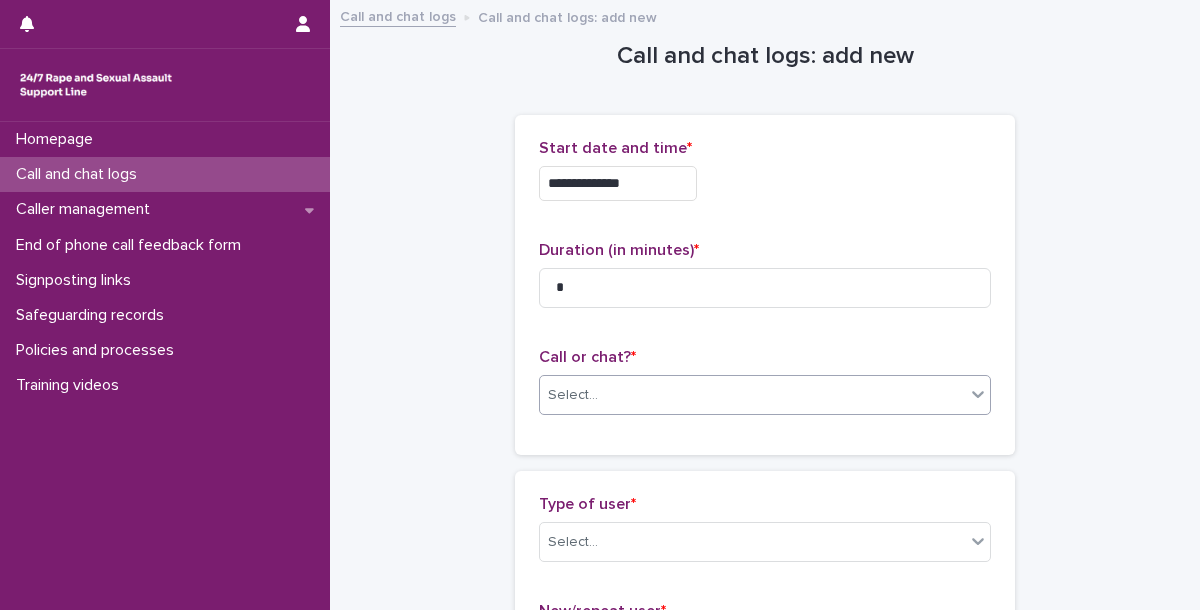 click on "Select..." at bounding box center (752, 395) 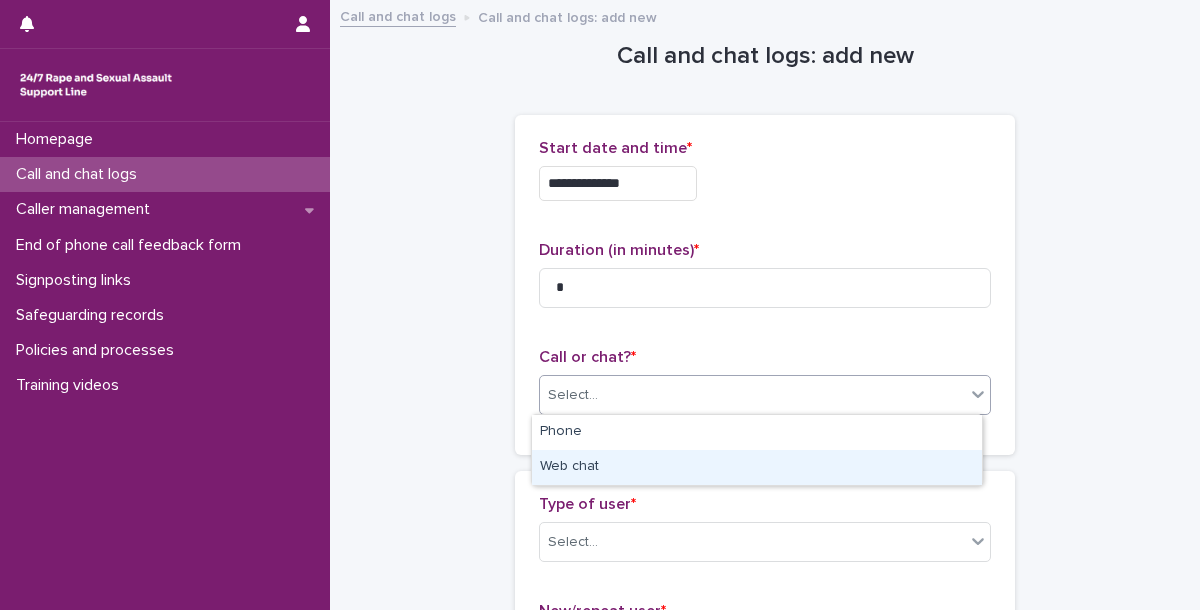 click on "Web chat" at bounding box center [757, 467] 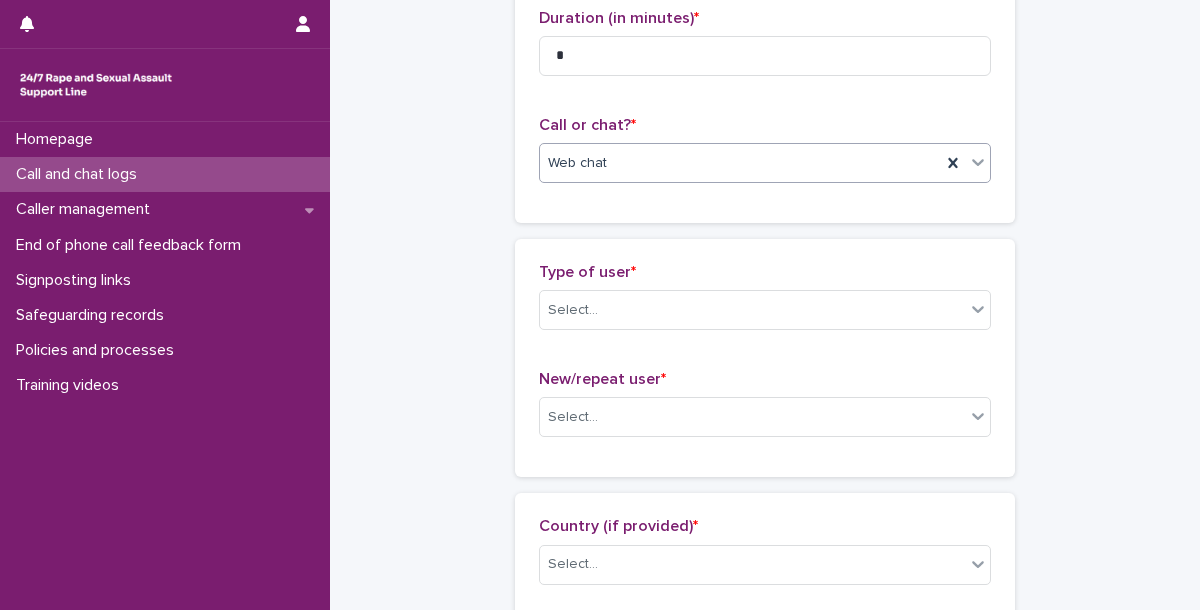 scroll, scrollTop: 288, scrollLeft: 0, axis: vertical 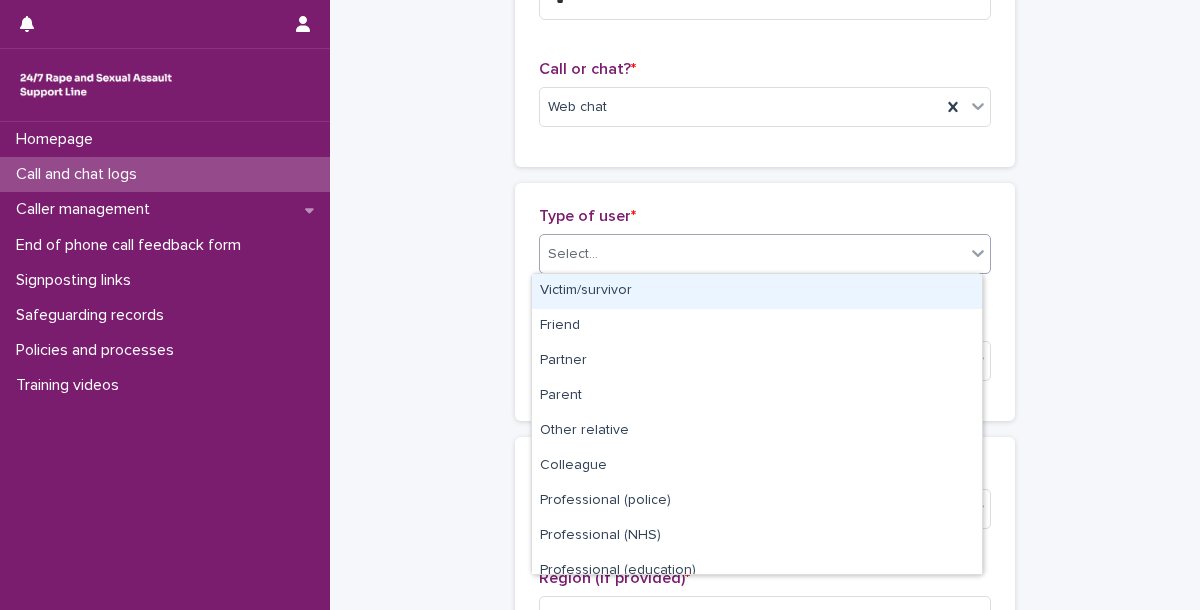 click on "Select..." at bounding box center (752, 254) 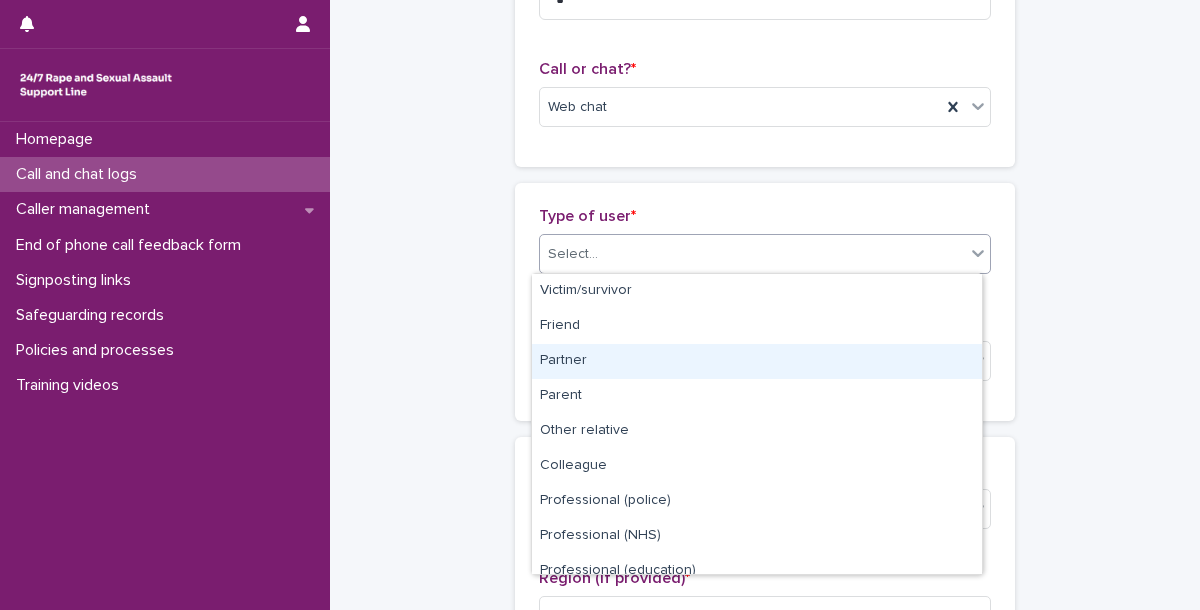 scroll, scrollTop: 224, scrollLeft: 0, axis: vertical 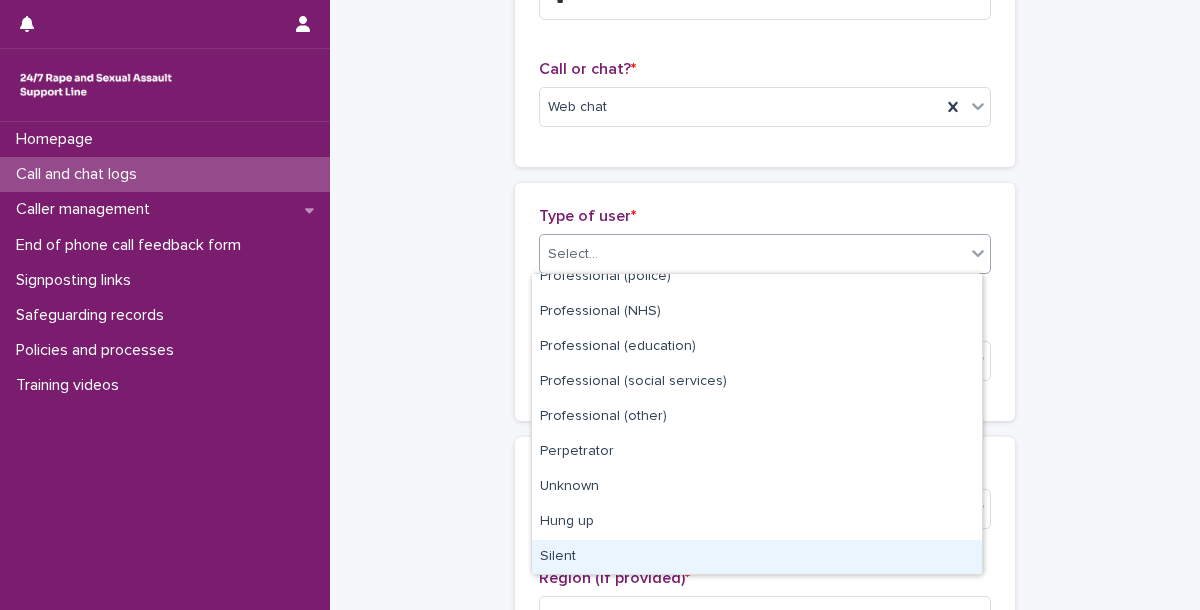 click on "Silent" at bounding box center (757, 557) 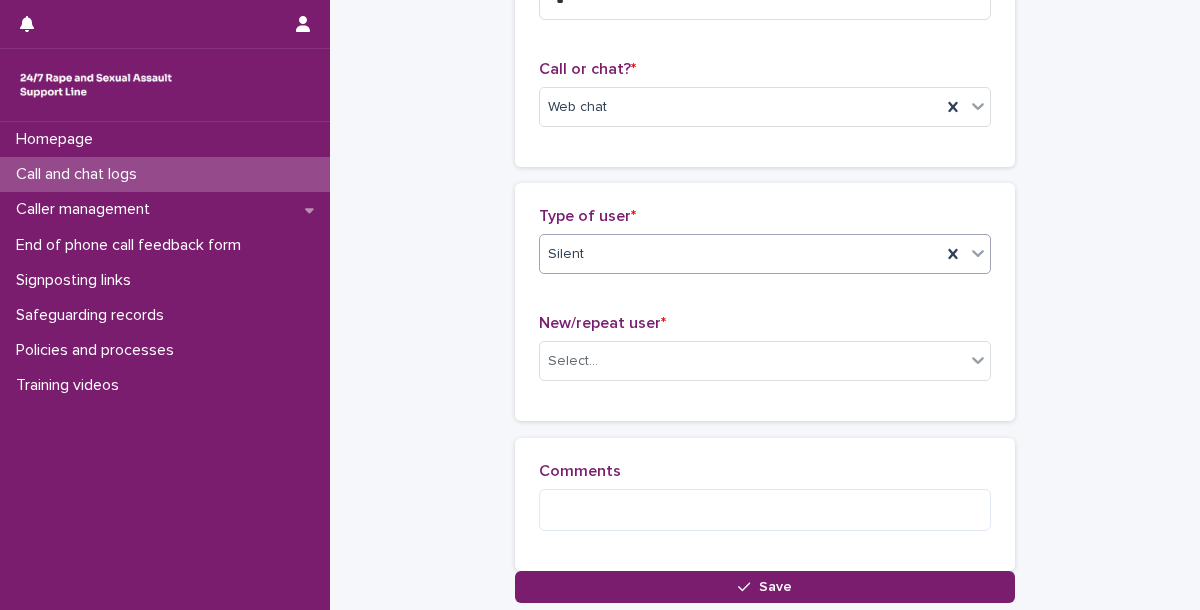 click on "Silent" at bounding box center [765, 254] 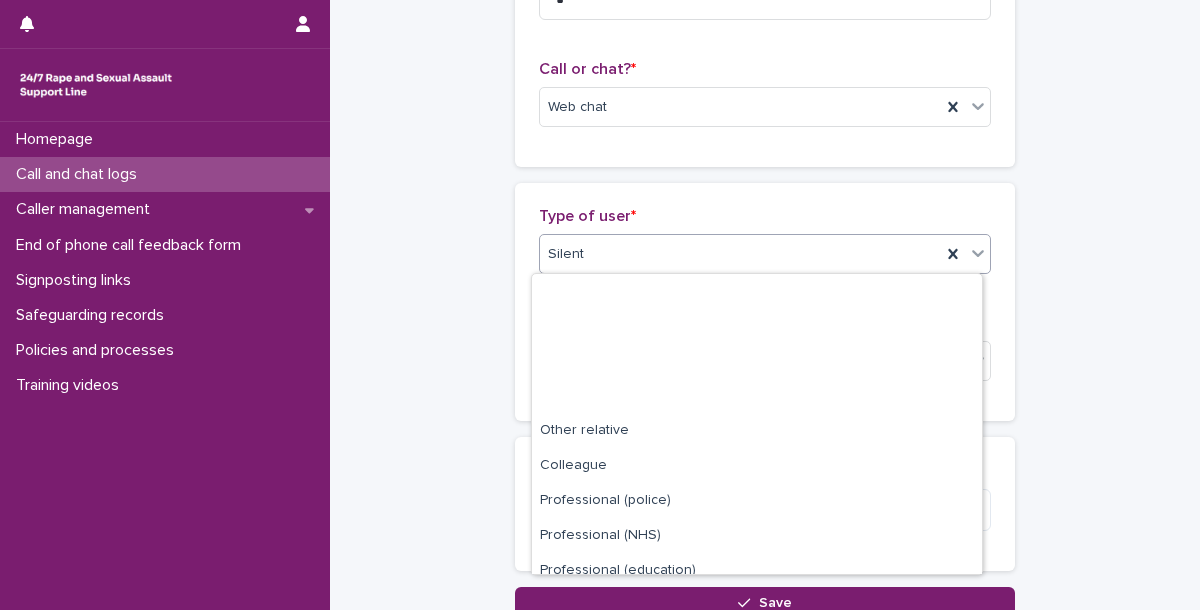 scroll, scrollTop: 224, scrollLeft: 0, axis: vertical 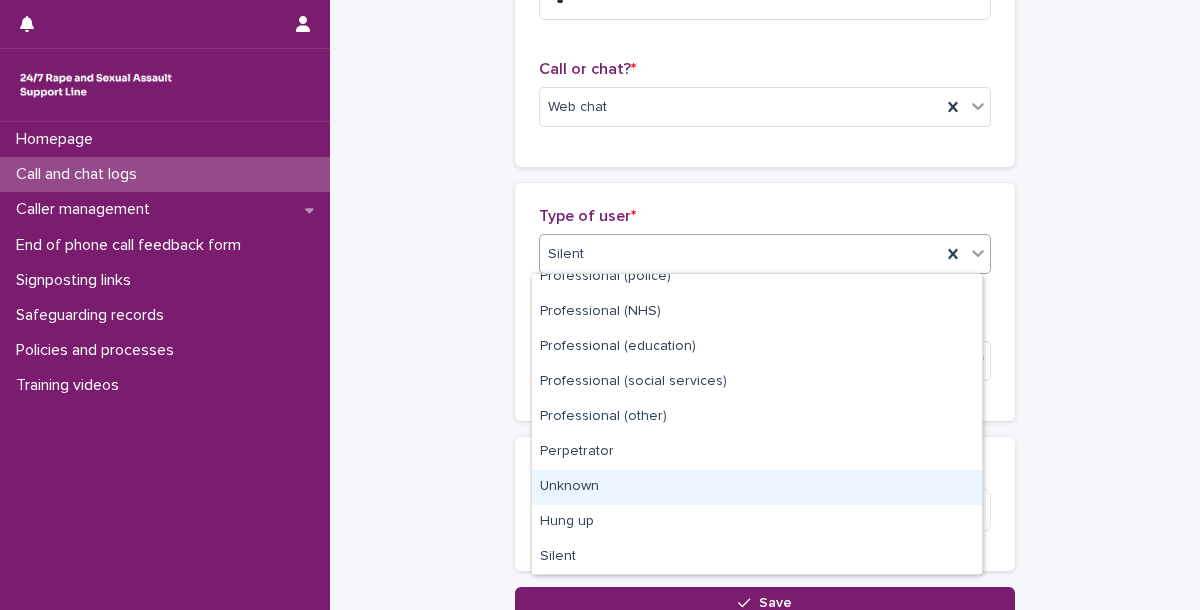 click on "Unknown" at bounding box center (757, 487) 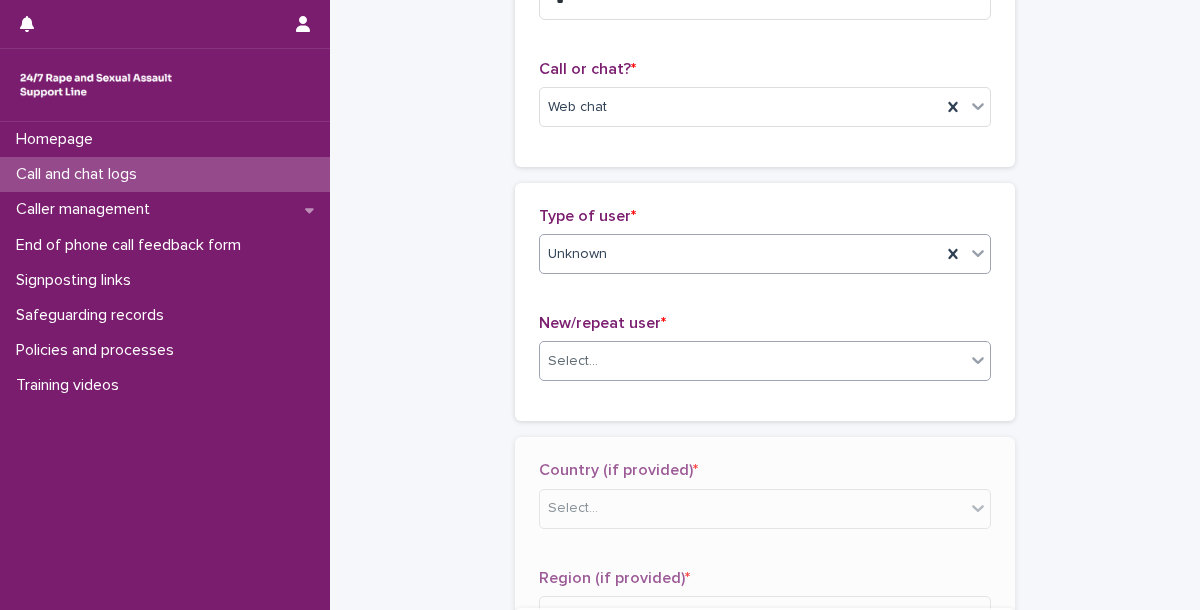 click on "Select..." at bounding box center (752, 361) 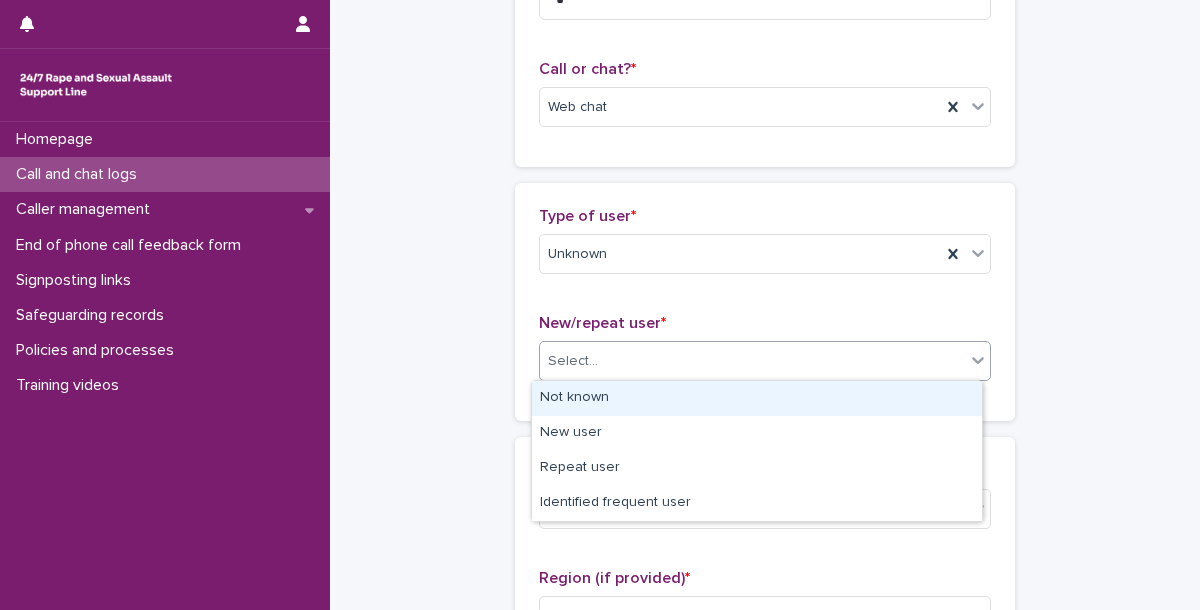 click on "Not known" at bounding box center [757, 398] 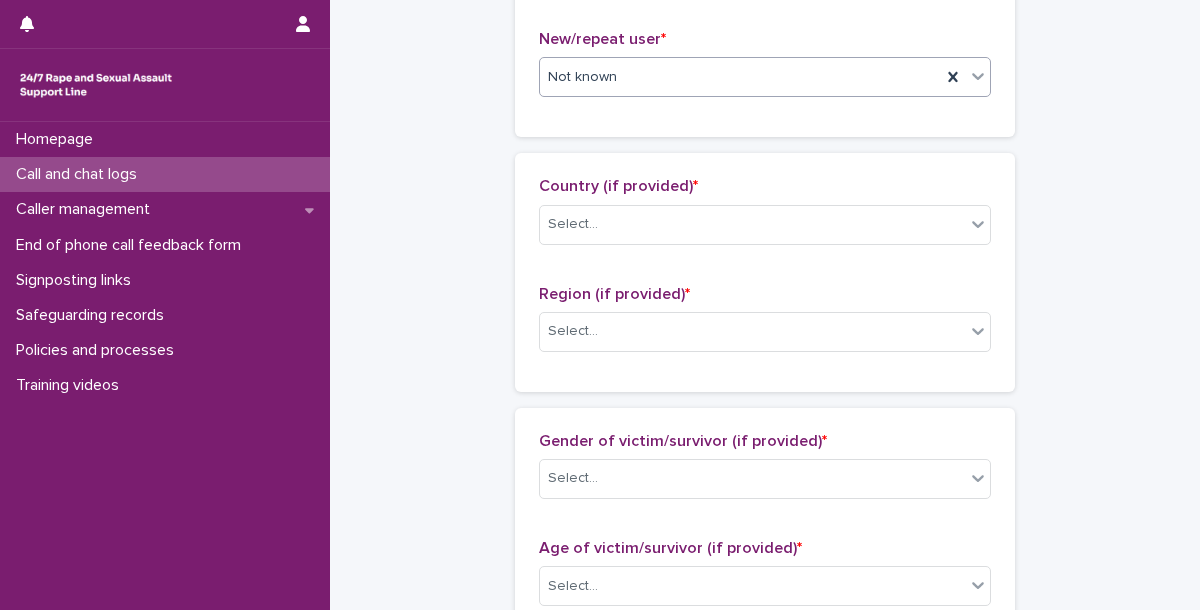 scroll, scrollTop: 580, scrollLeft: 0, axis: vertical 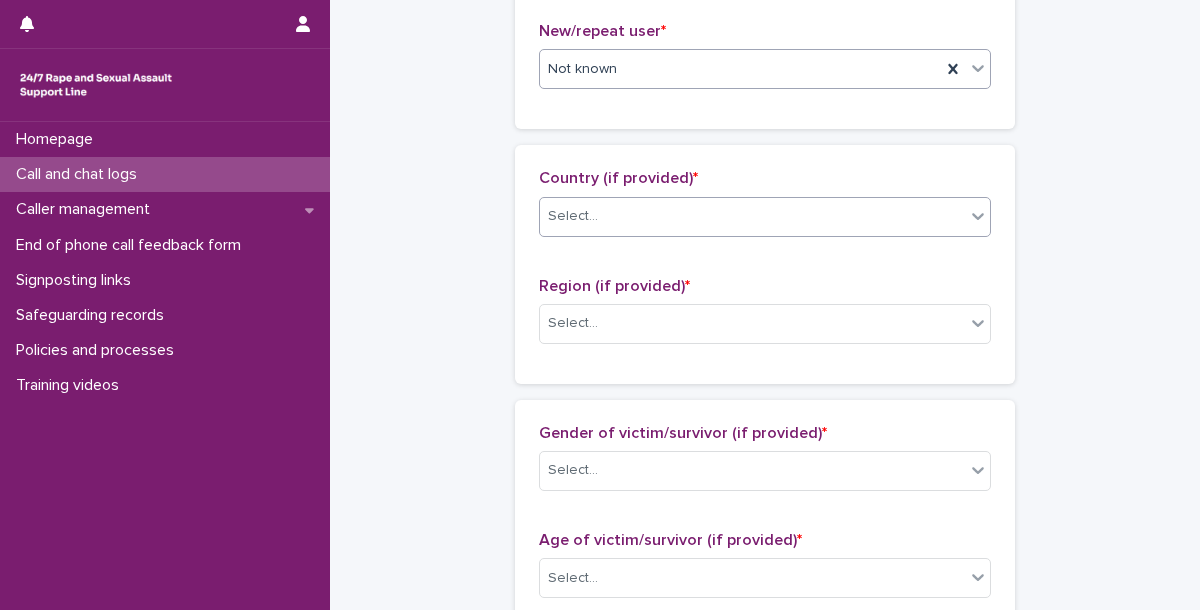 click on "Select..." at bounding box center [752, 216] 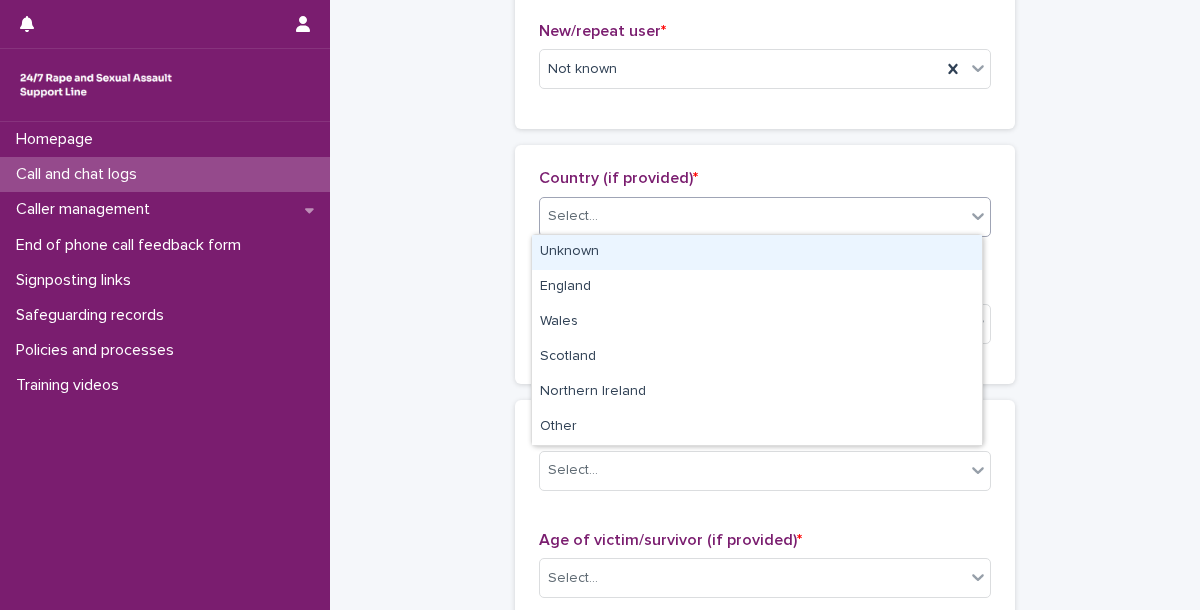 click on "Unknown" at bounding box center [757, 252] 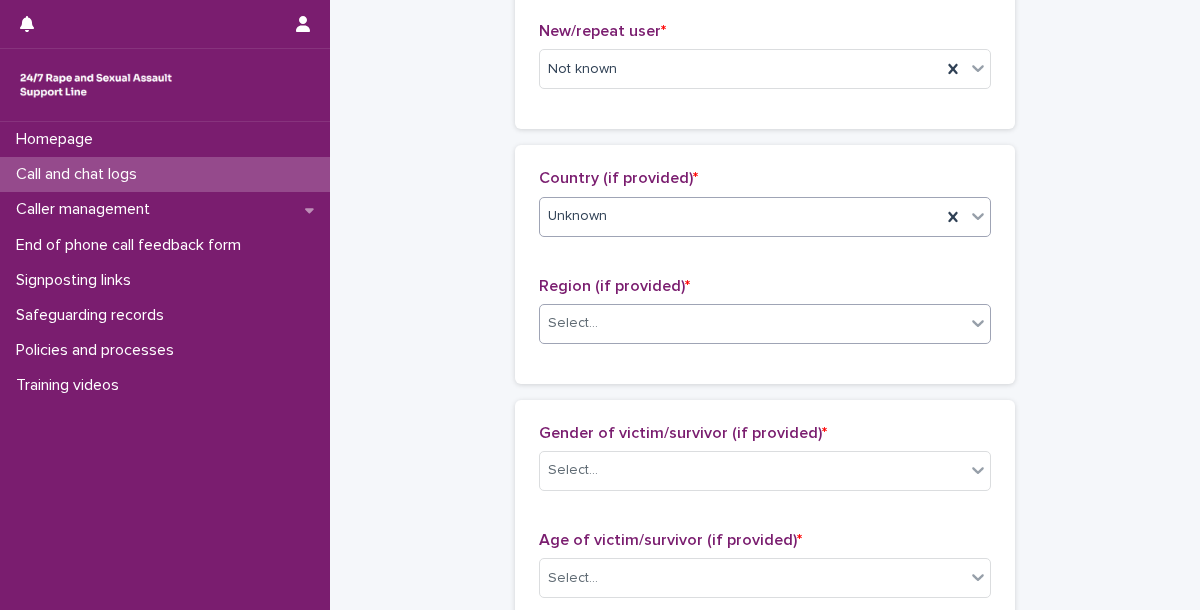 click on "Select..." at bounding box center [752, 323] 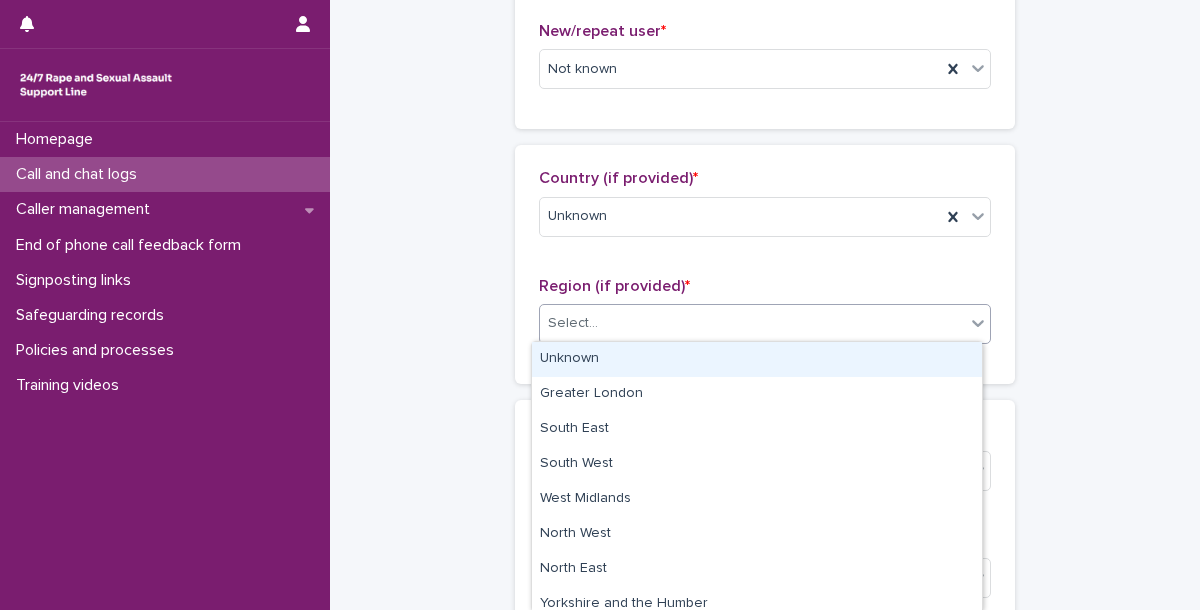 click on "Unknown" at bounding box center [757, 359] 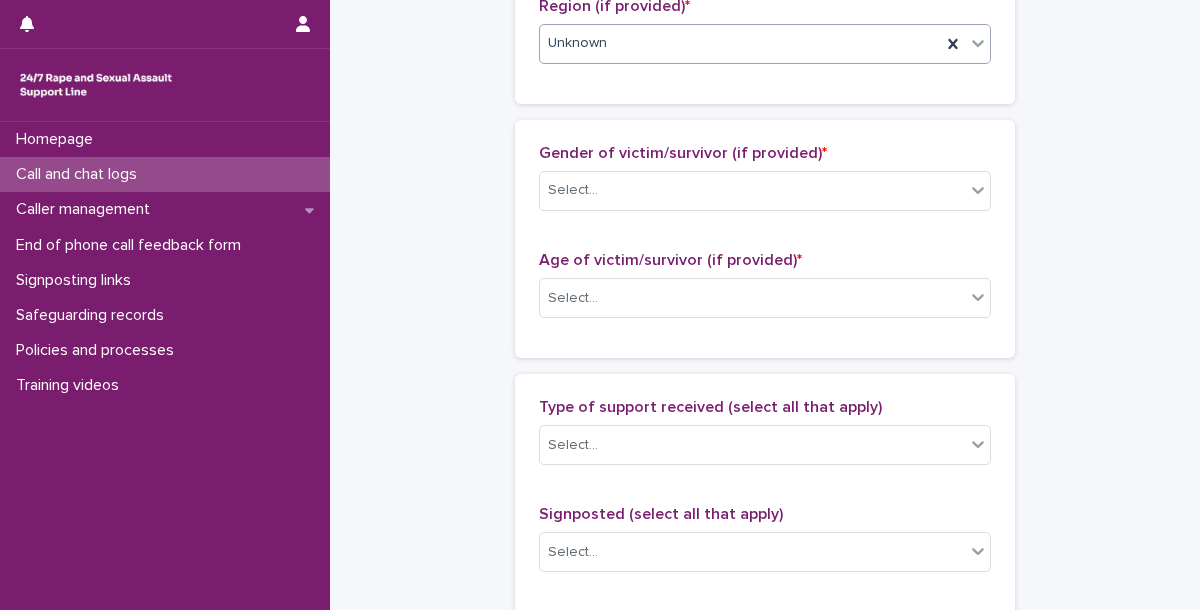 scroll, scrollTop: 872, scrollLeft: 0, axis: vertical 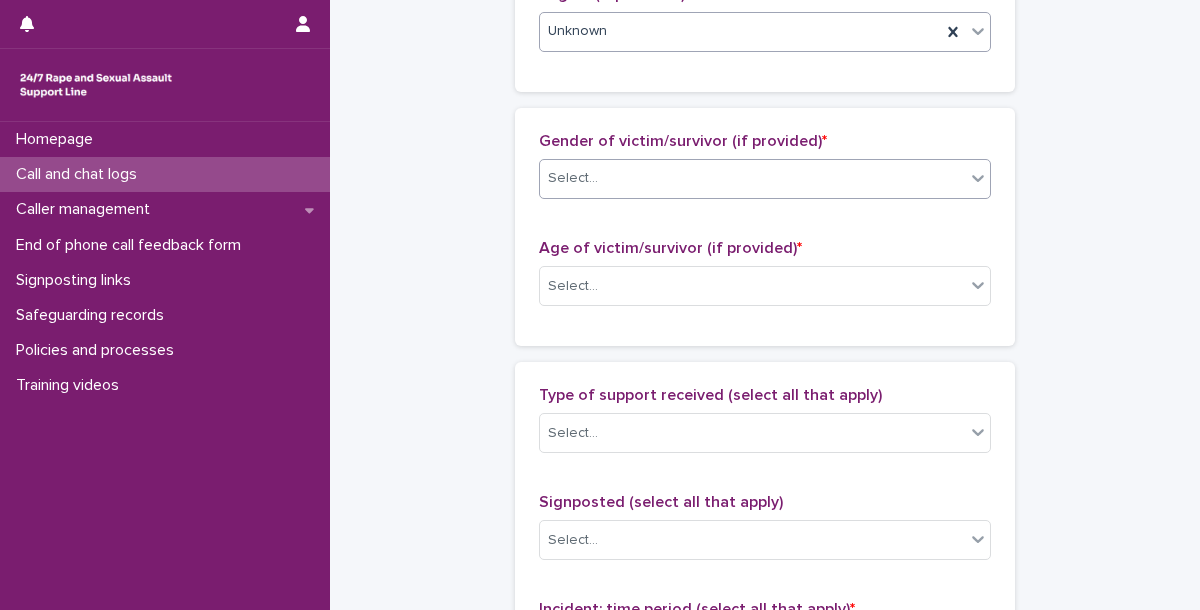 click on "Select..." at bounding box center [752, 178] 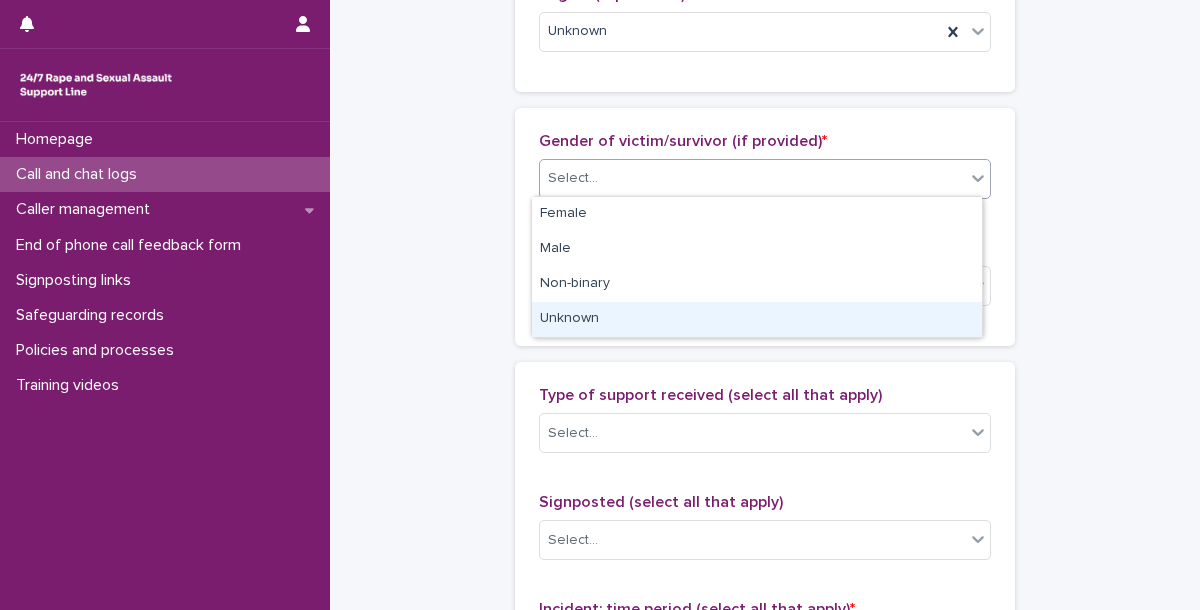 click on "Unknown" at bounding box center [757, 319] 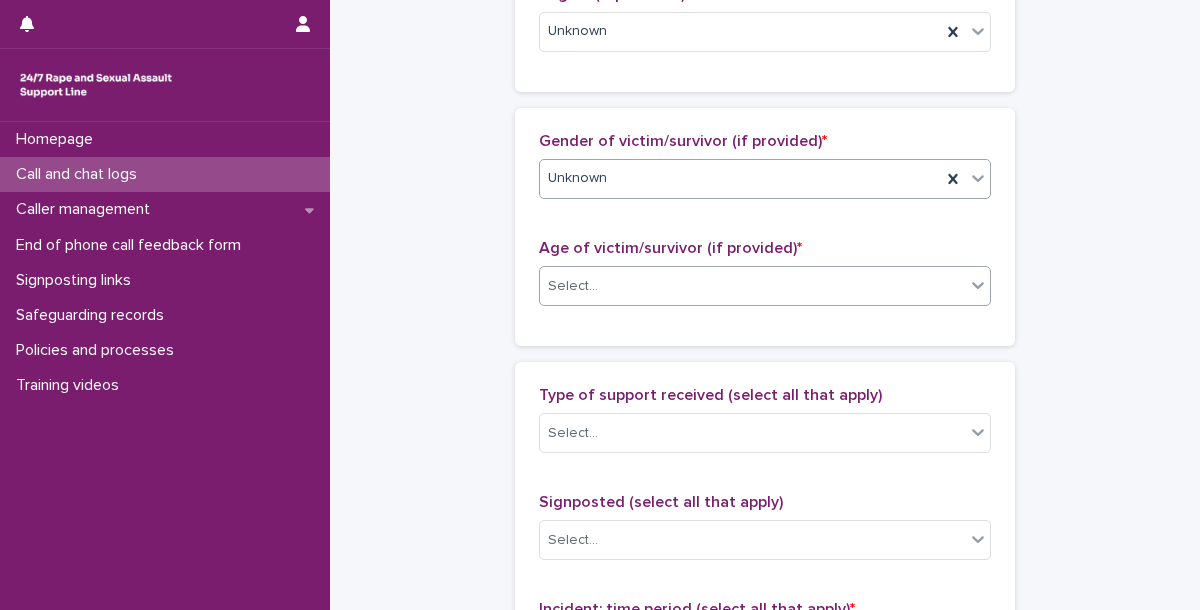click on "Select..." at bounding box center [752, 286] 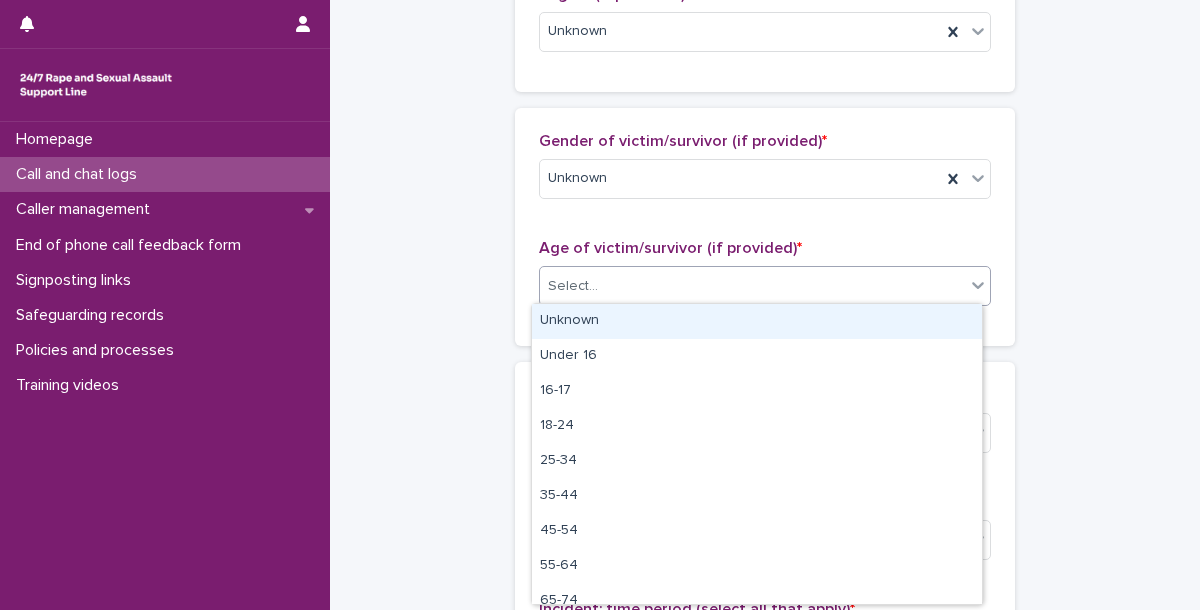 click on "Unknown" at bounding box center (757, 321) 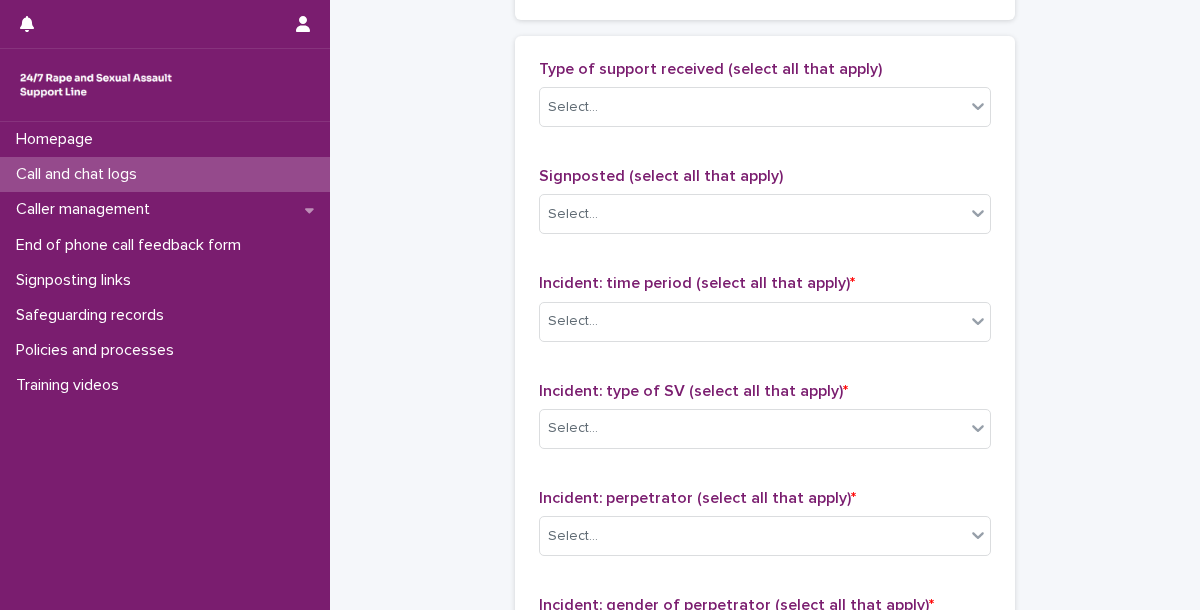 scroll, scrollTop: 1199, scrollLeft: 0, axis: vertical 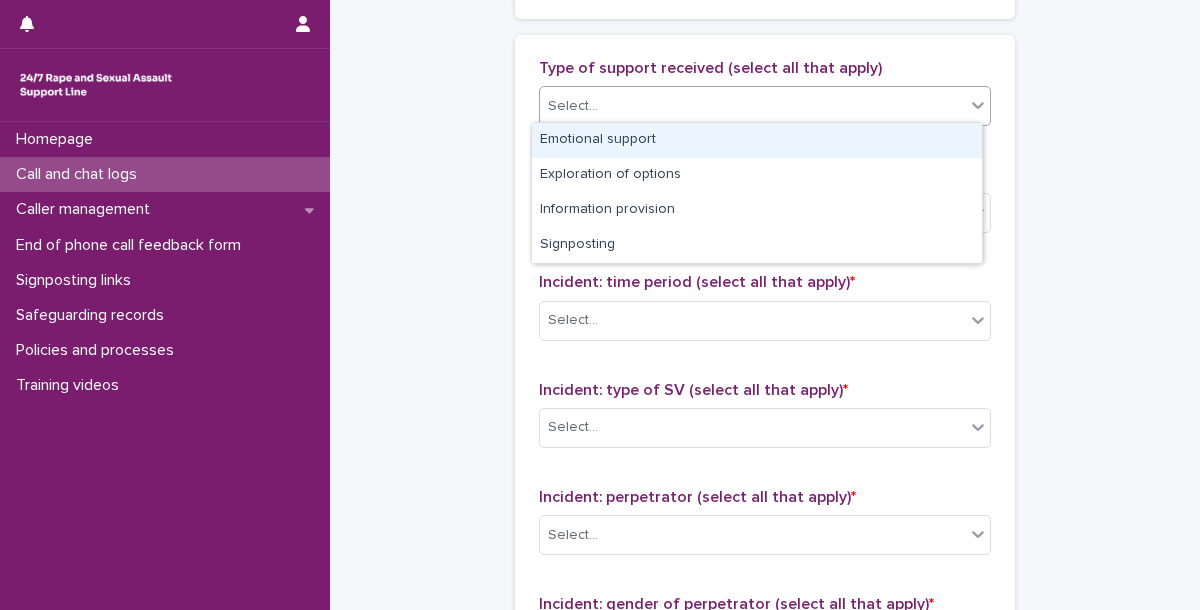 click on "Select..." at bounding box center (752, 106) 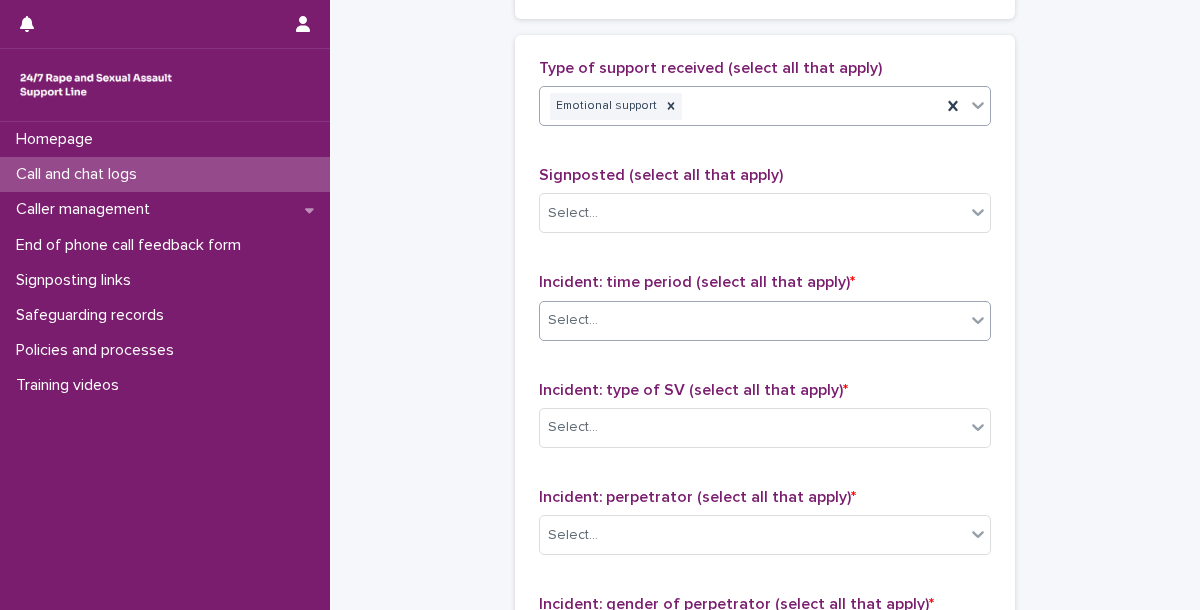 click on "Select..." at bounding box center (752, 320) 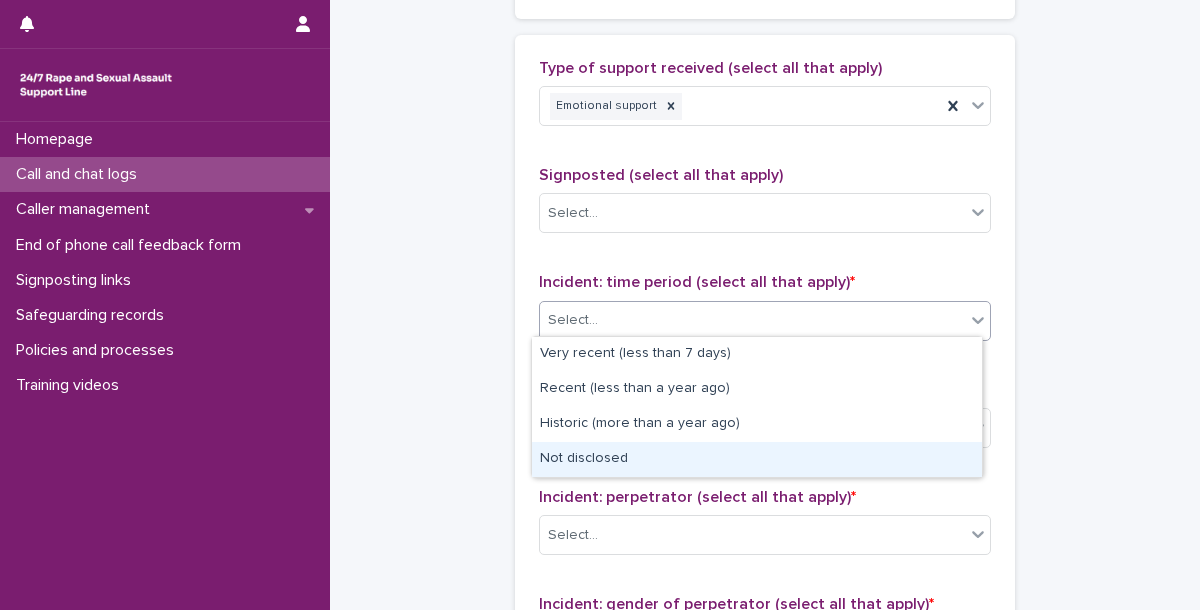 click on "Not disclosed" at bounding box center [757, 459] 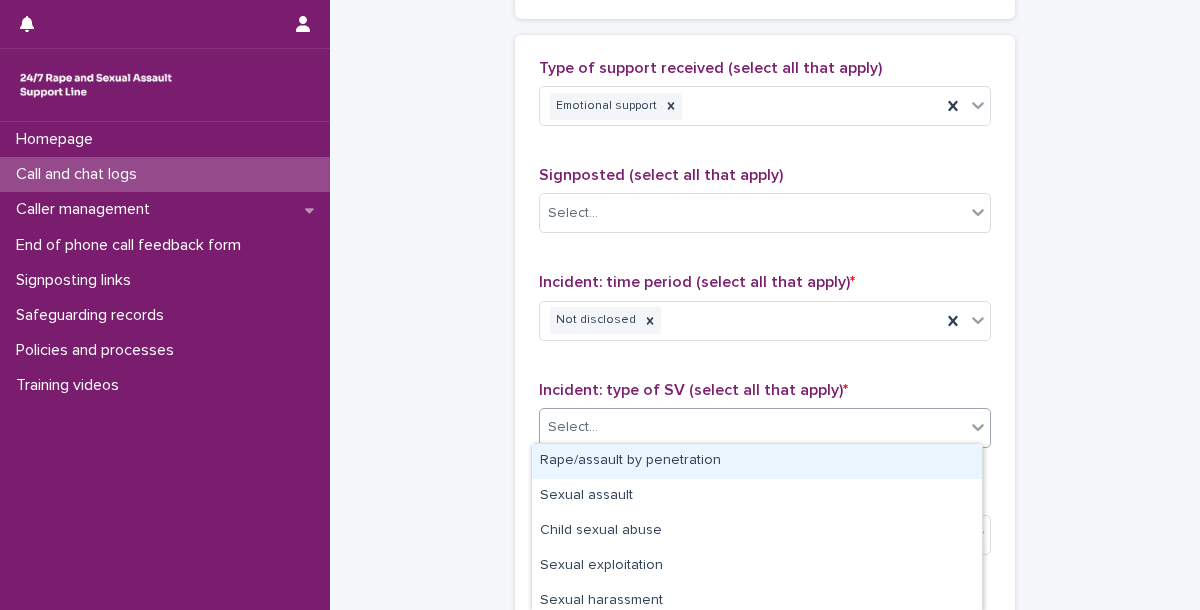 click on "Select..." at bounding box center (752, 427) 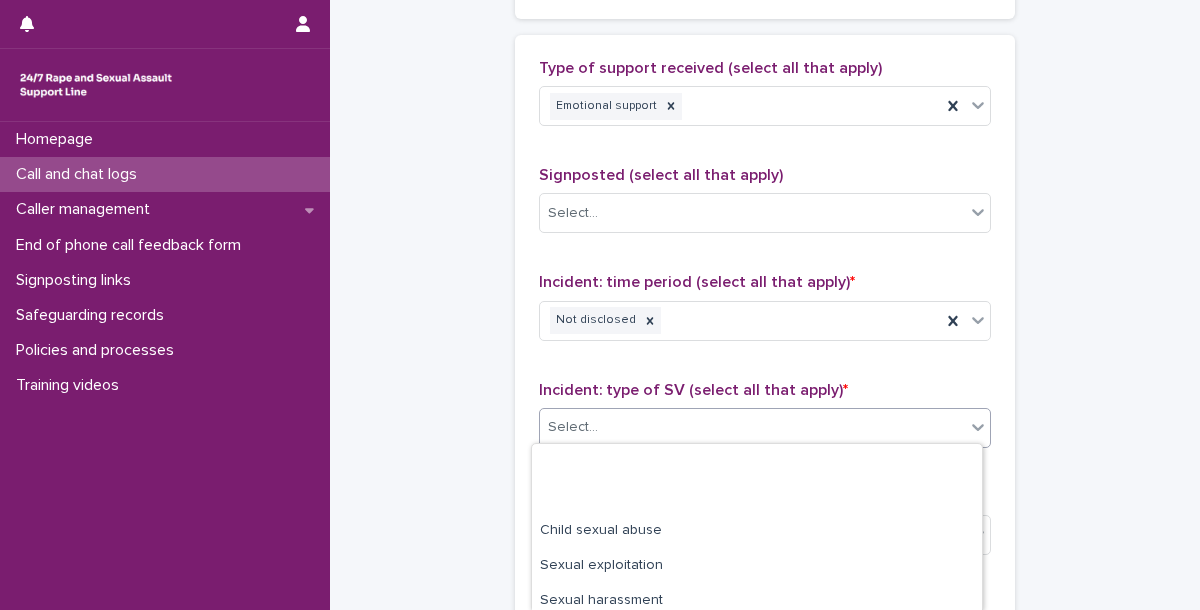scroll, scrollTop: 182, scrollLeft: 0, axis: vertical 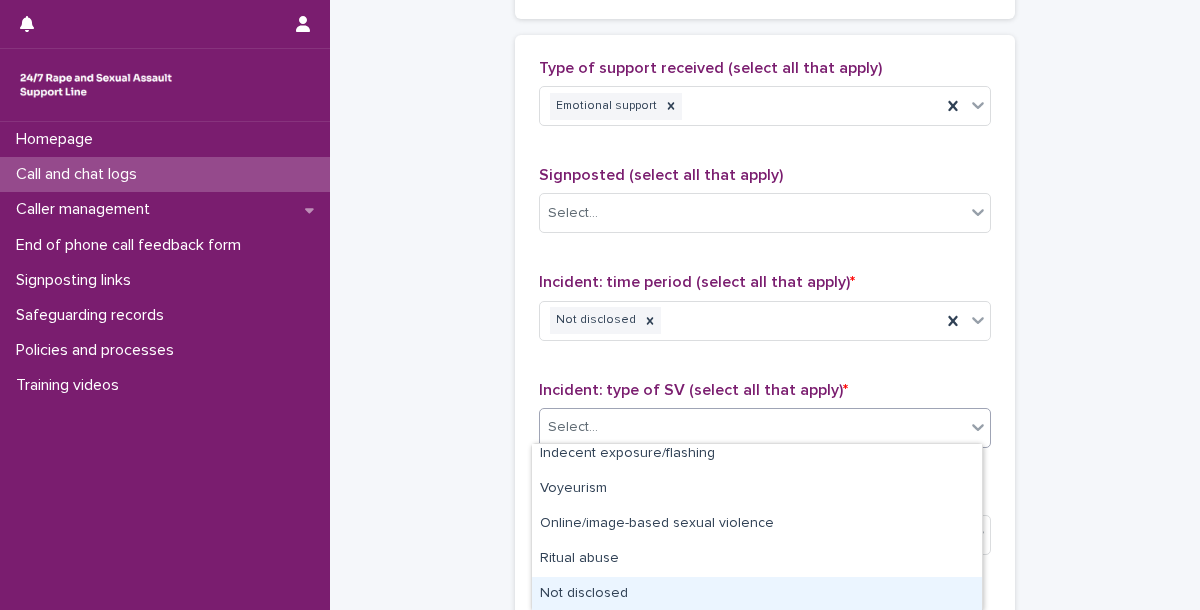 click on "Not disclosed" at bounding box center (757, 594) 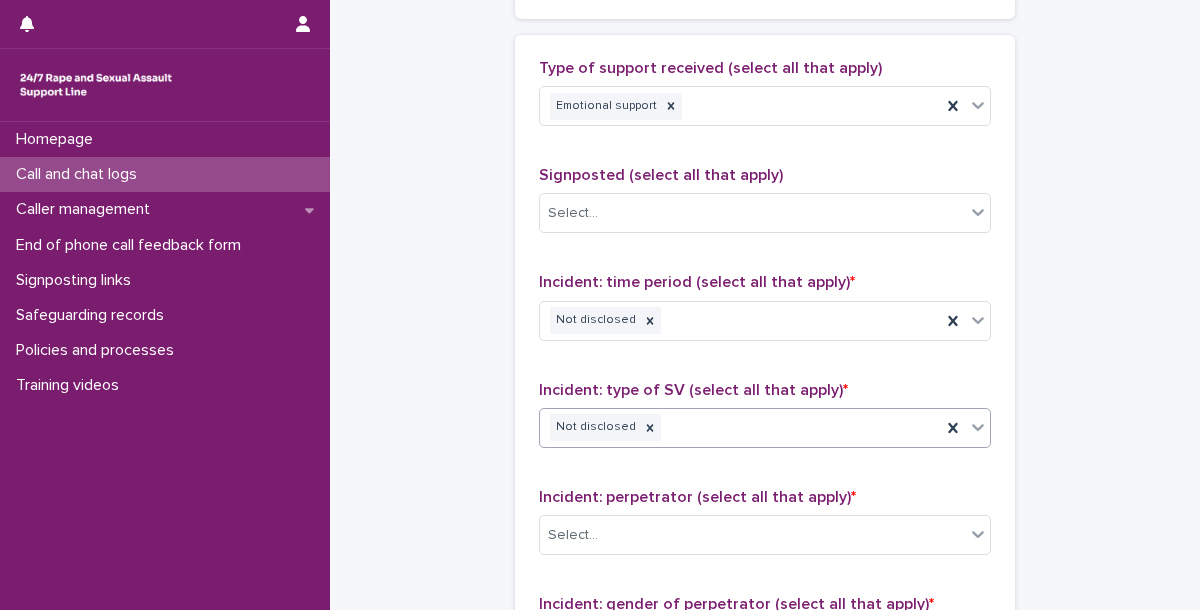 scroll, scrollTop: 1503, scrollLeft: 0, axis: vertical 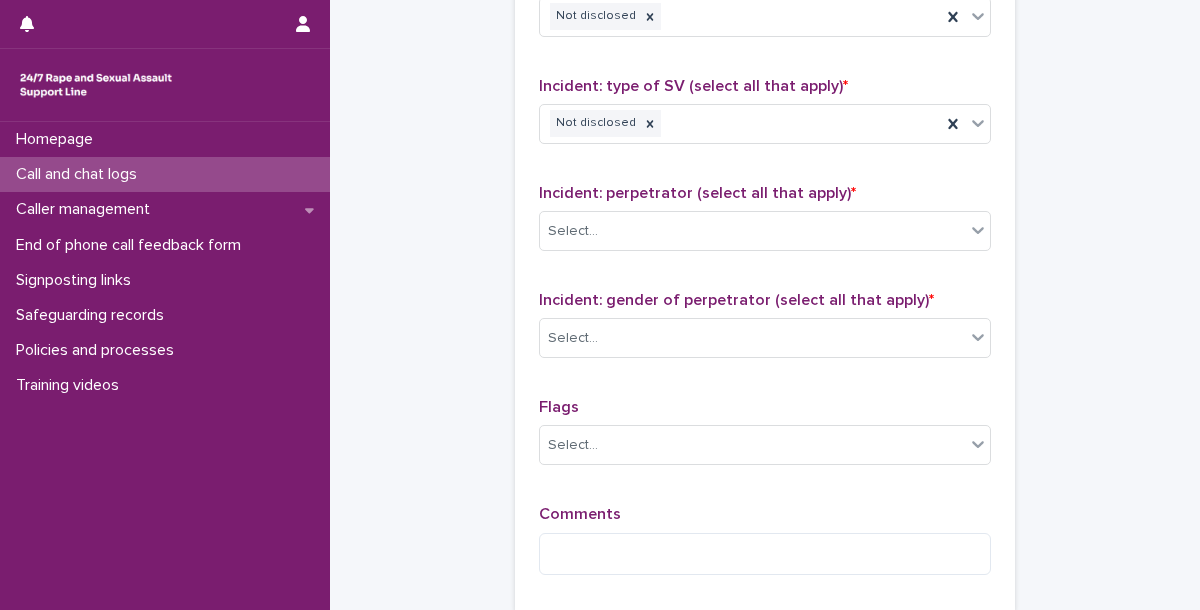 click on "Incident: perpetrator (select all that apply) * Select..." at bounding box center [765, 225] 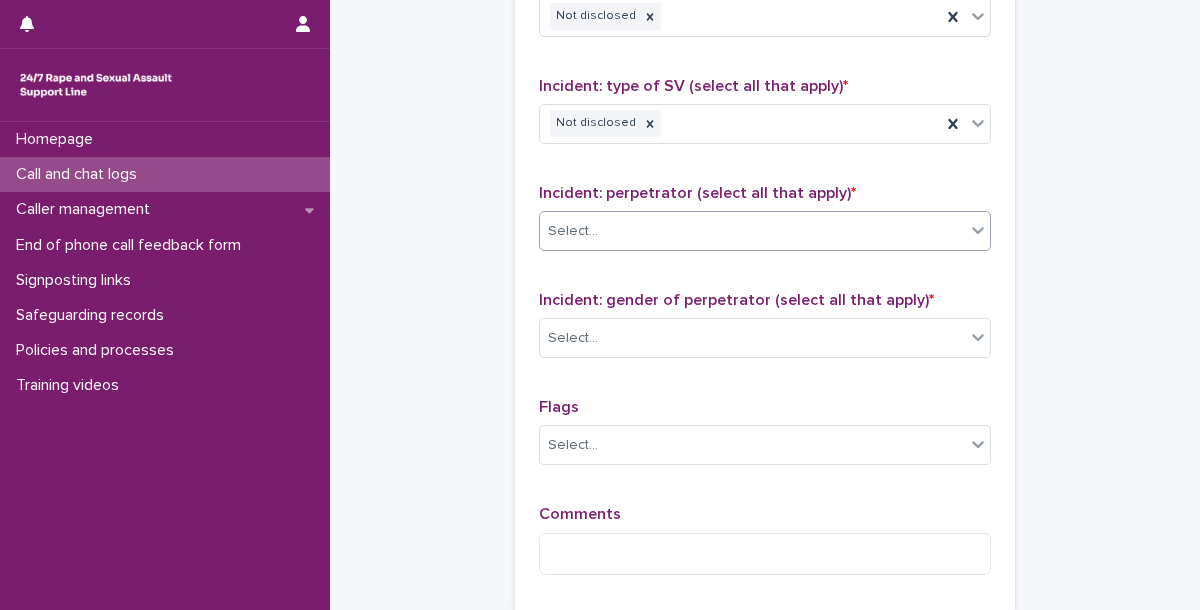 click on "Select..." at bounding box center (752, 231) 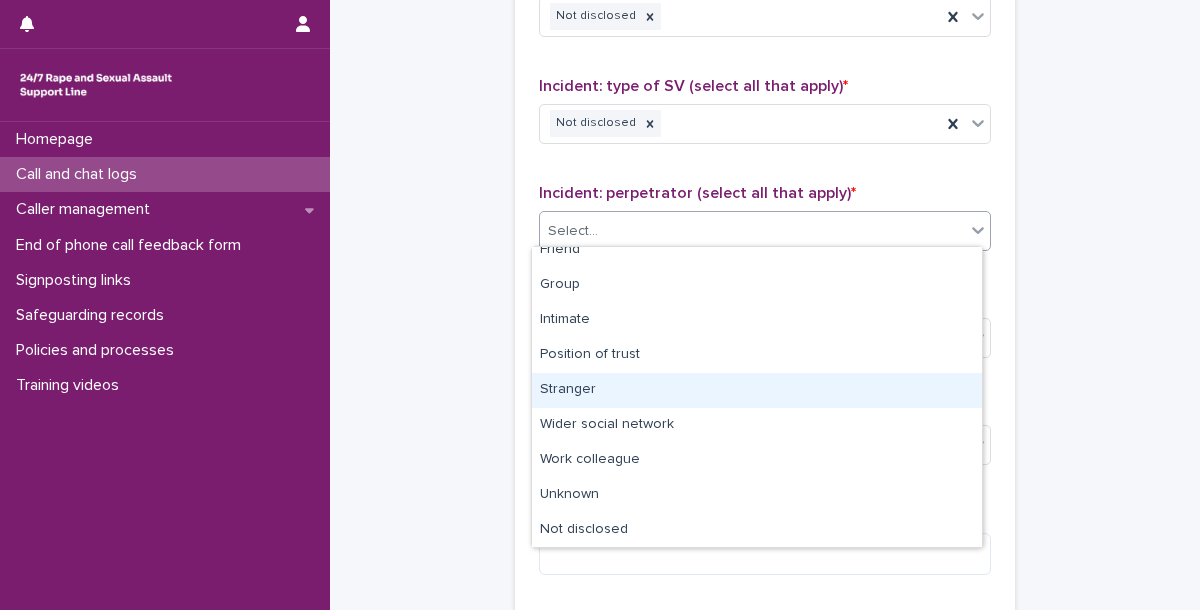 scroll, scrollTop: 84, scrollLeft: 0, axis: vertical 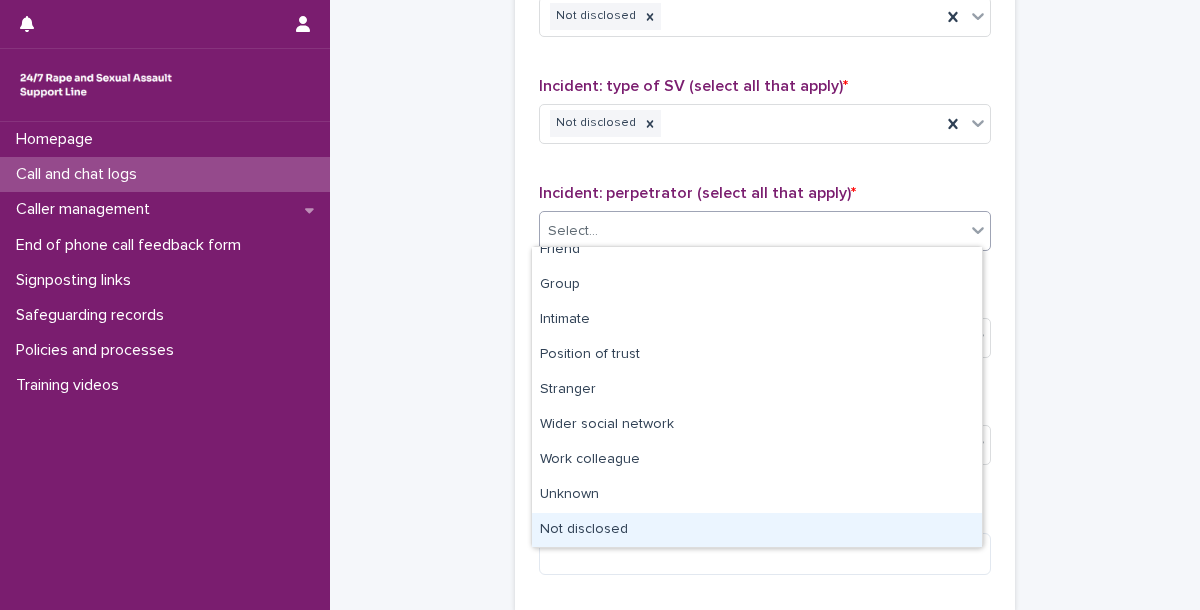 click on "Not disclosed" at bounding box center [757, 530] 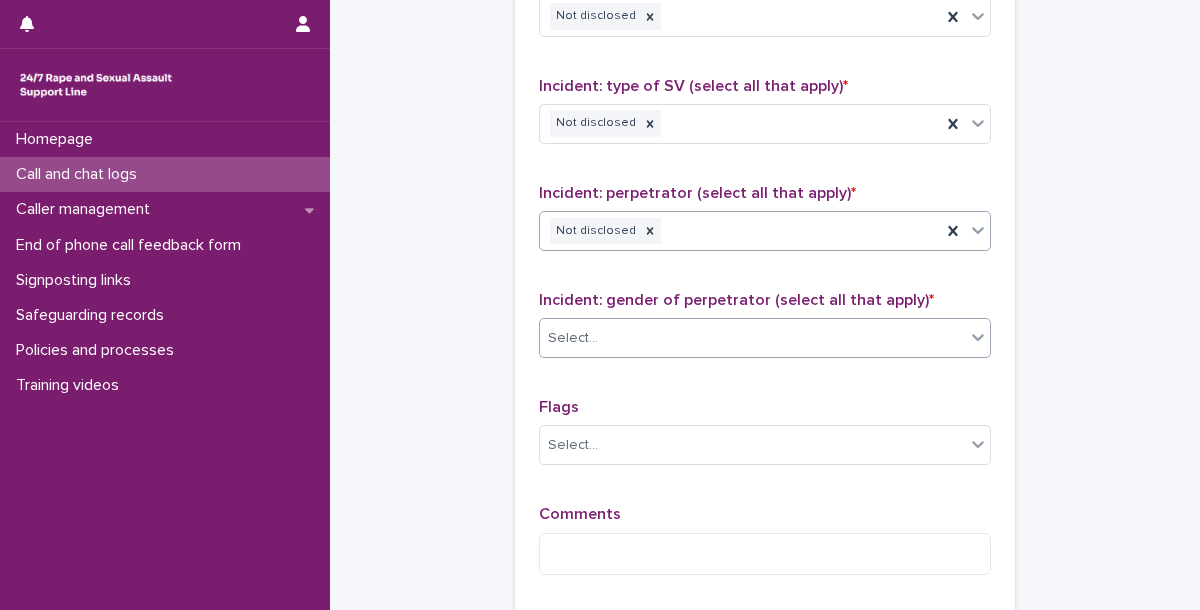 click on "Select..." at bounding box center [752, 338] 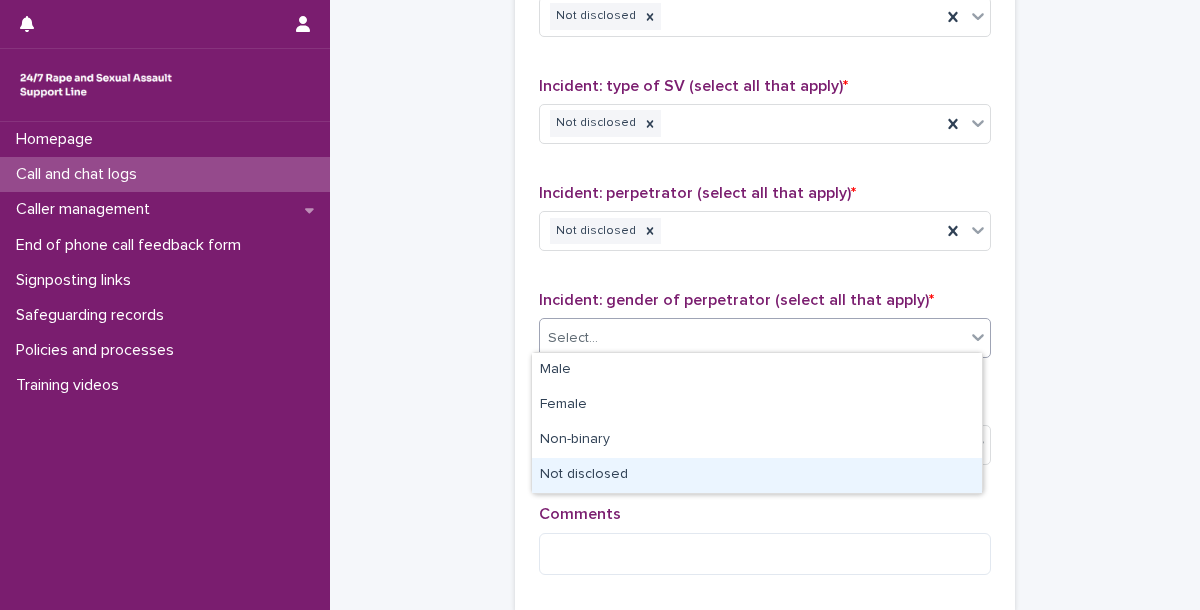 click on "Not disclosed" at bounding box center (757, 475) 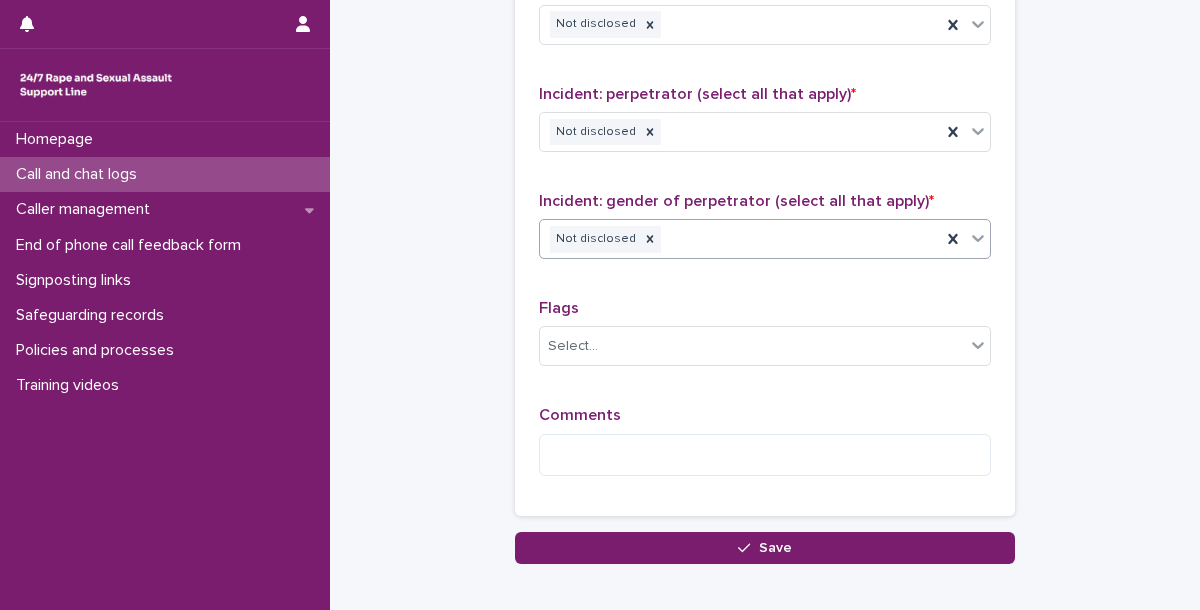 scroll, scrollTop: 1606, scrollLeft: 0, axis: vertical 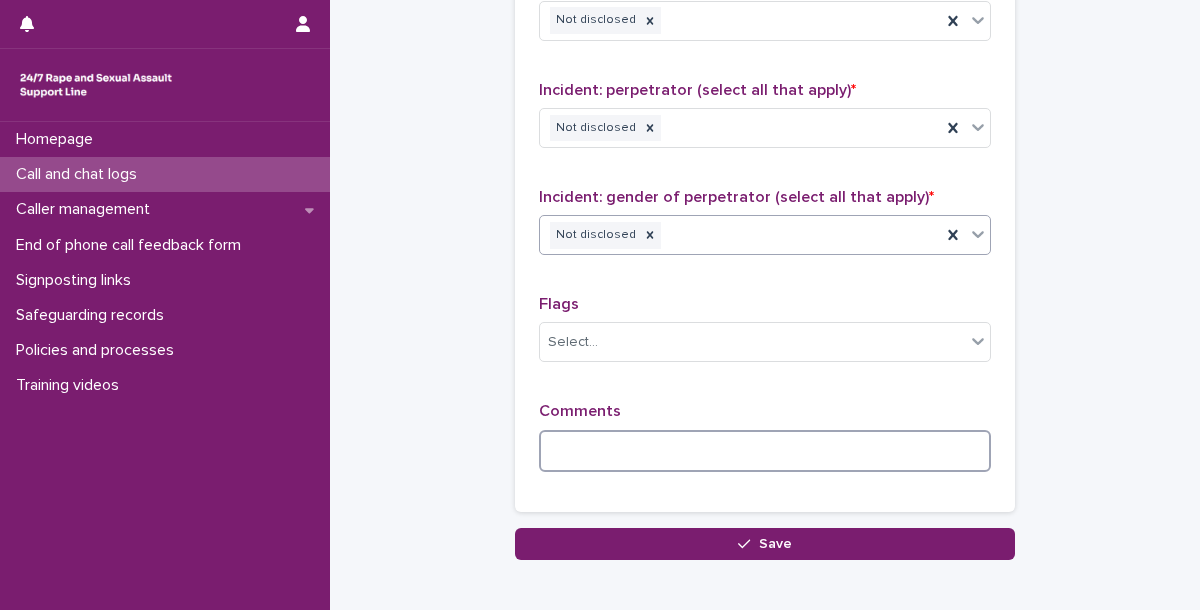 click at bounding box center (765, 451) 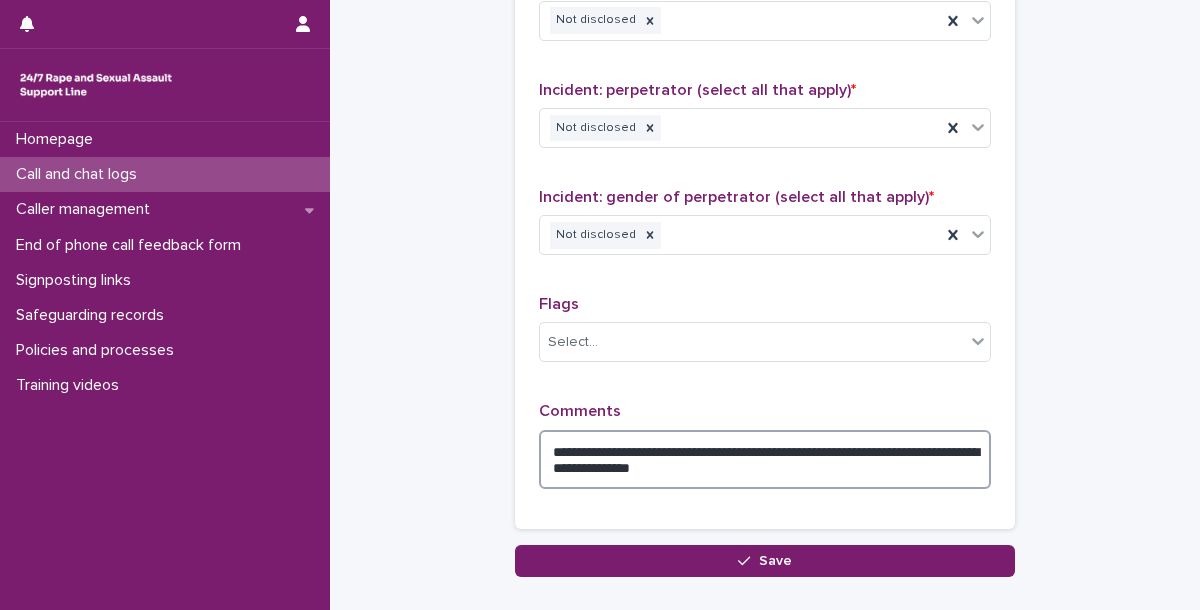scroll, scrollTop: 1646, scrollLeft: 0, axis: vertical 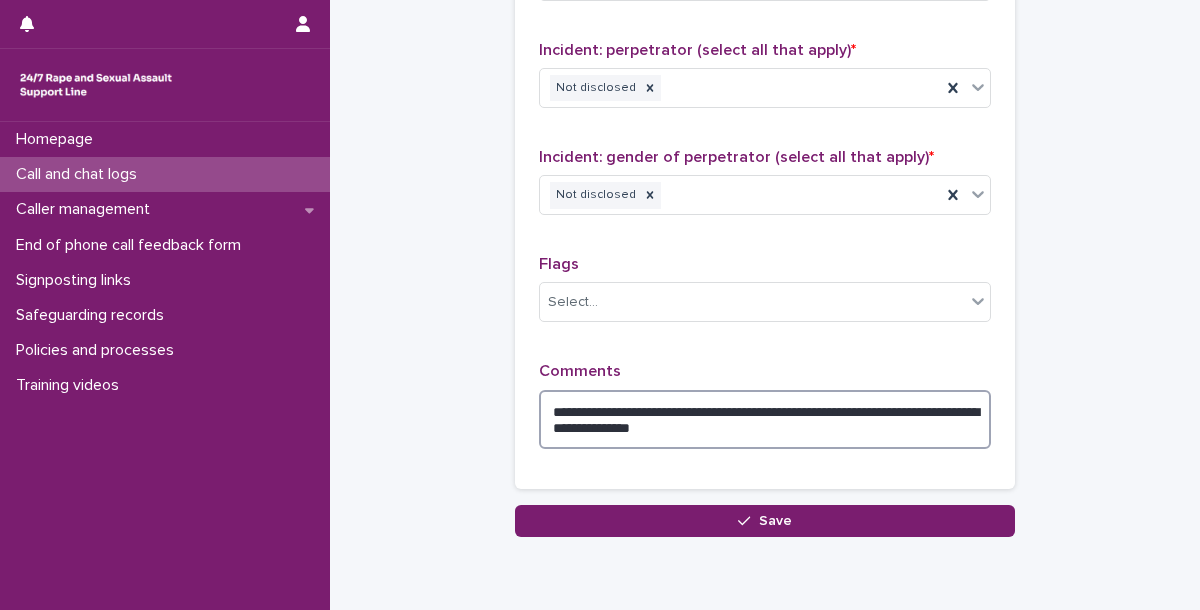 type on "**********" 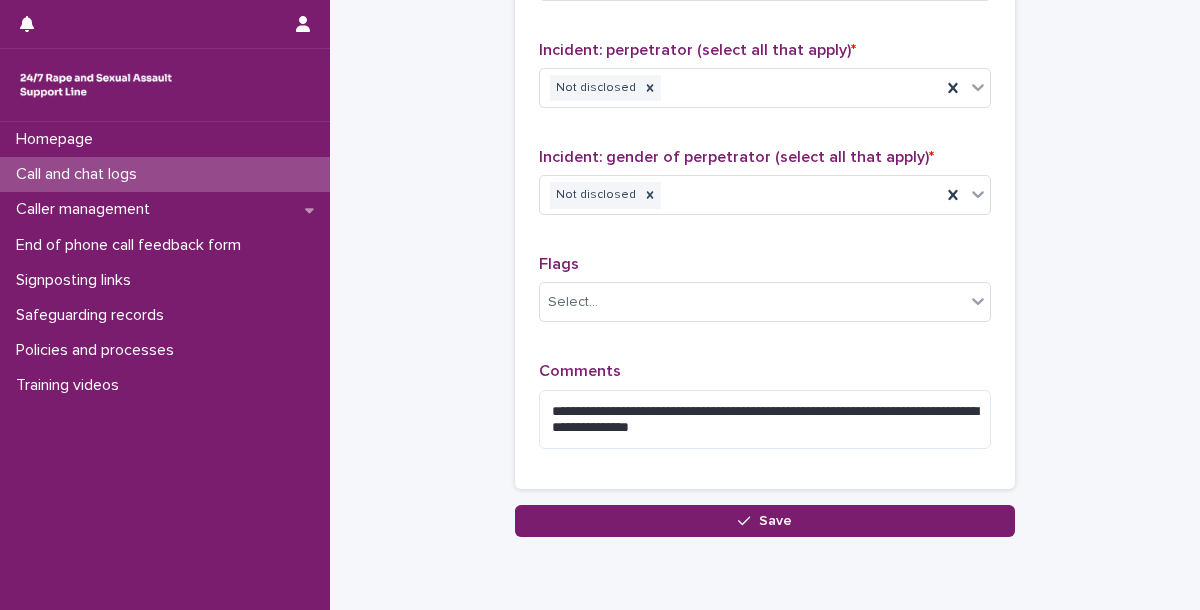 click on "**********" at bounding box center [765, 46] 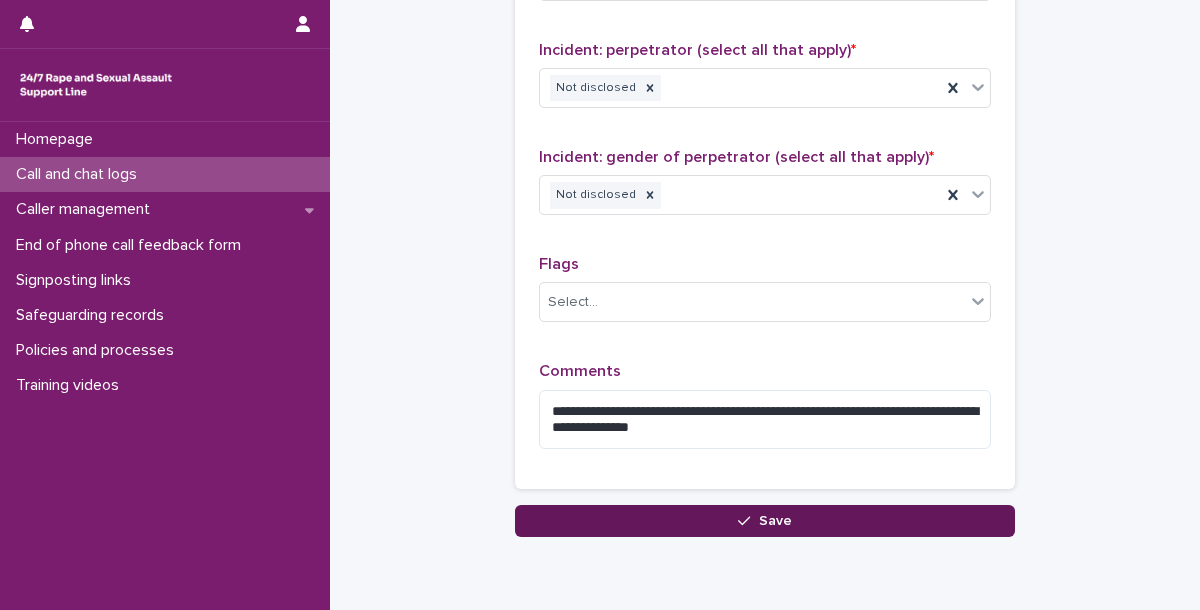 click on "Save" at bounding box center (765, 521) 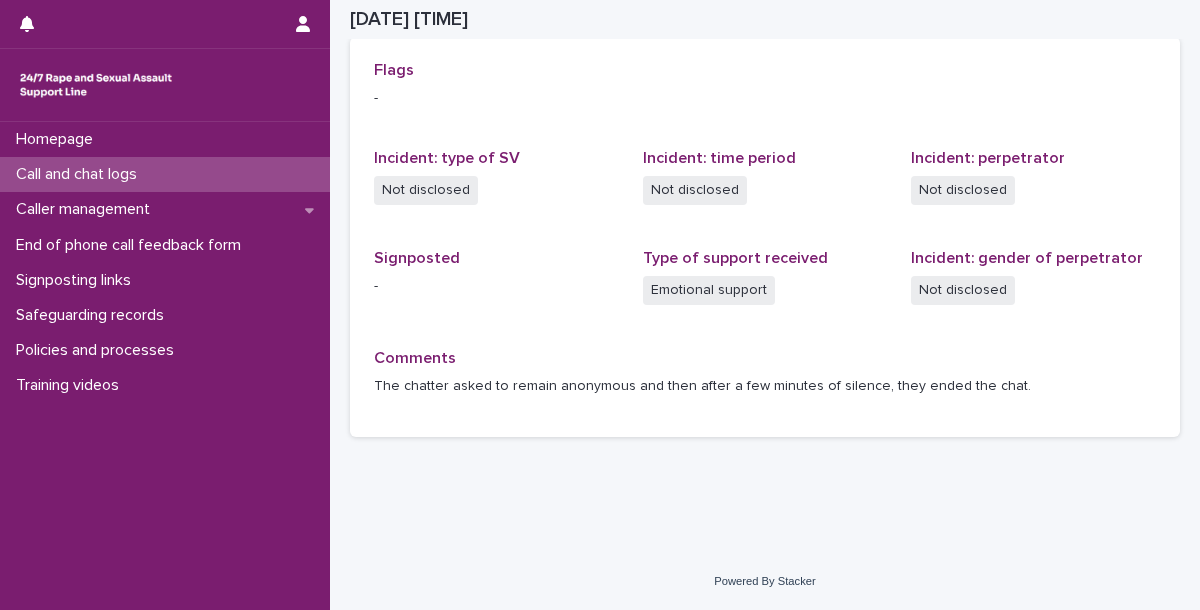 scroll, scrollTop: 471, scrollLeft: 0, axis: vertical 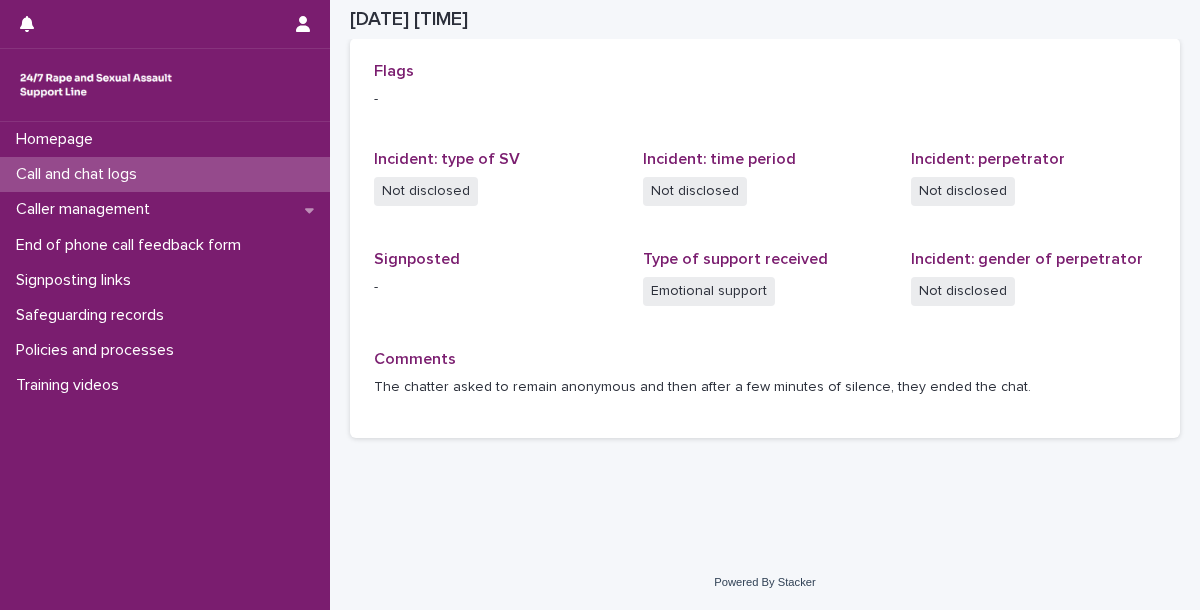 click on "Call and chat logs" at bounding box center [165, 174] 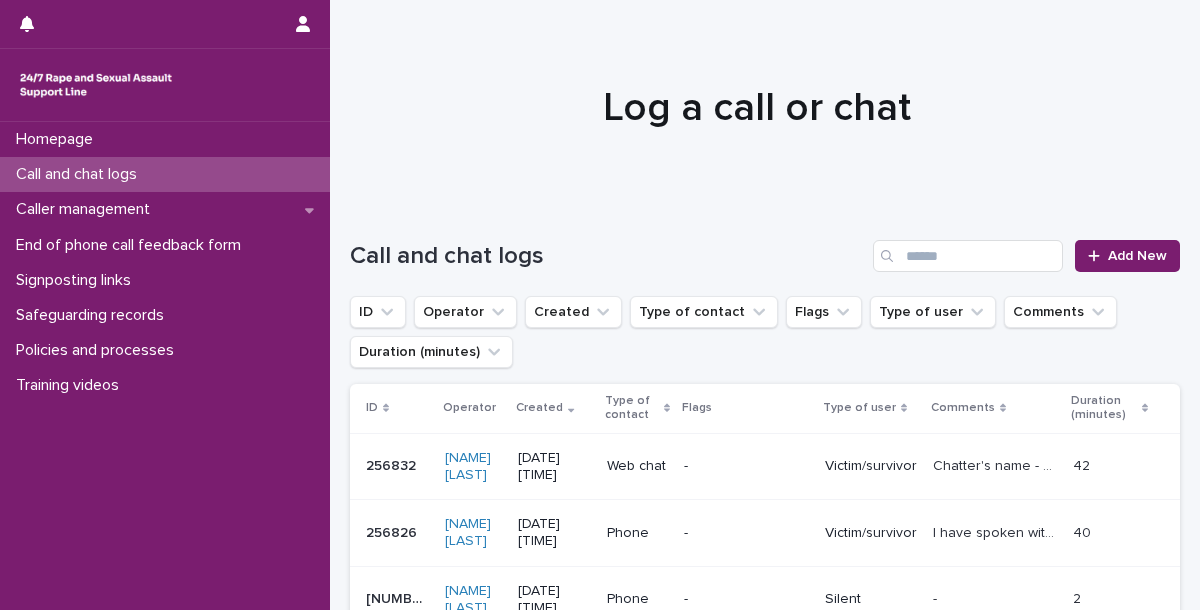 scroll, scrollTop: 0, scrollLeft: 0, axis: both 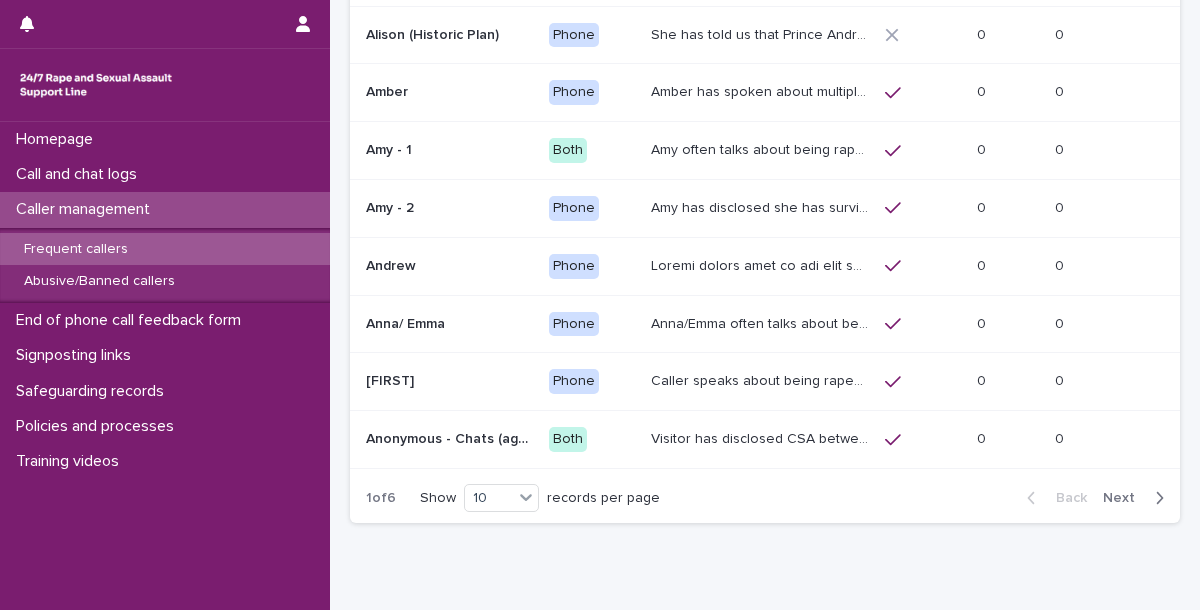 click on "Next" at bounding box center [1125, 498] 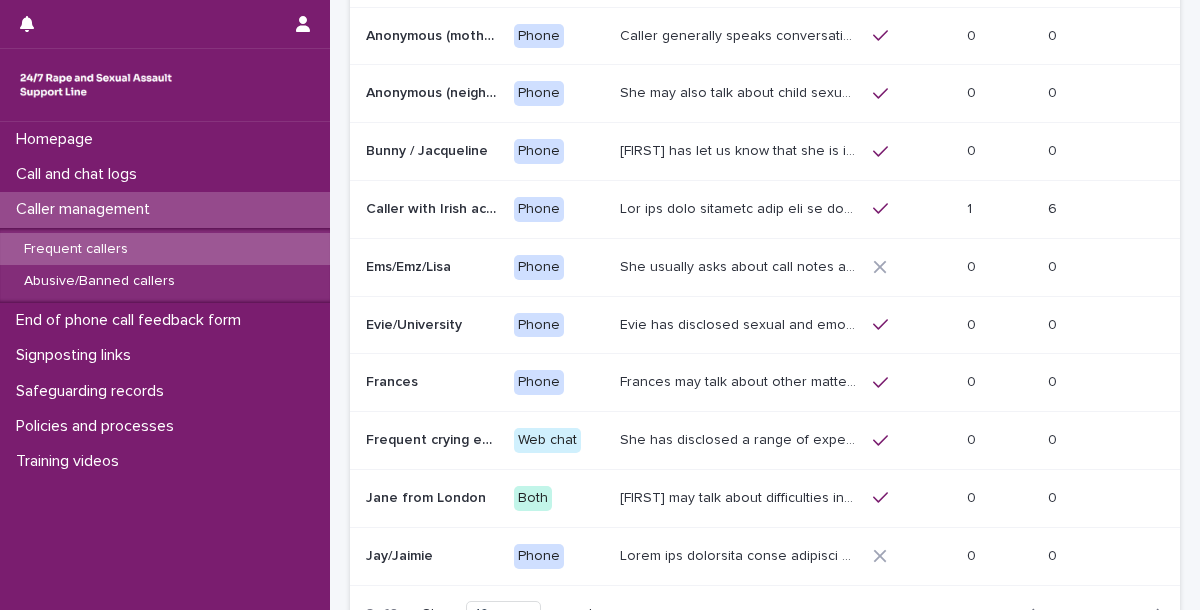 scroll, scrollTop: 100, scrollLeft: 0, axis: vertical 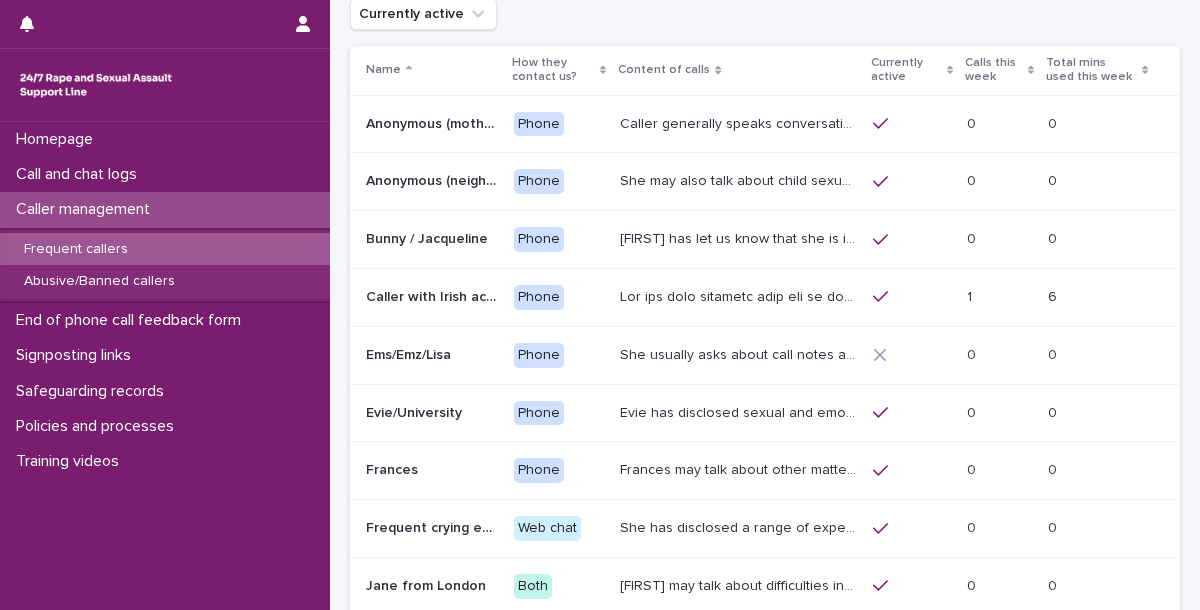 click at bounding box center [912, 240] 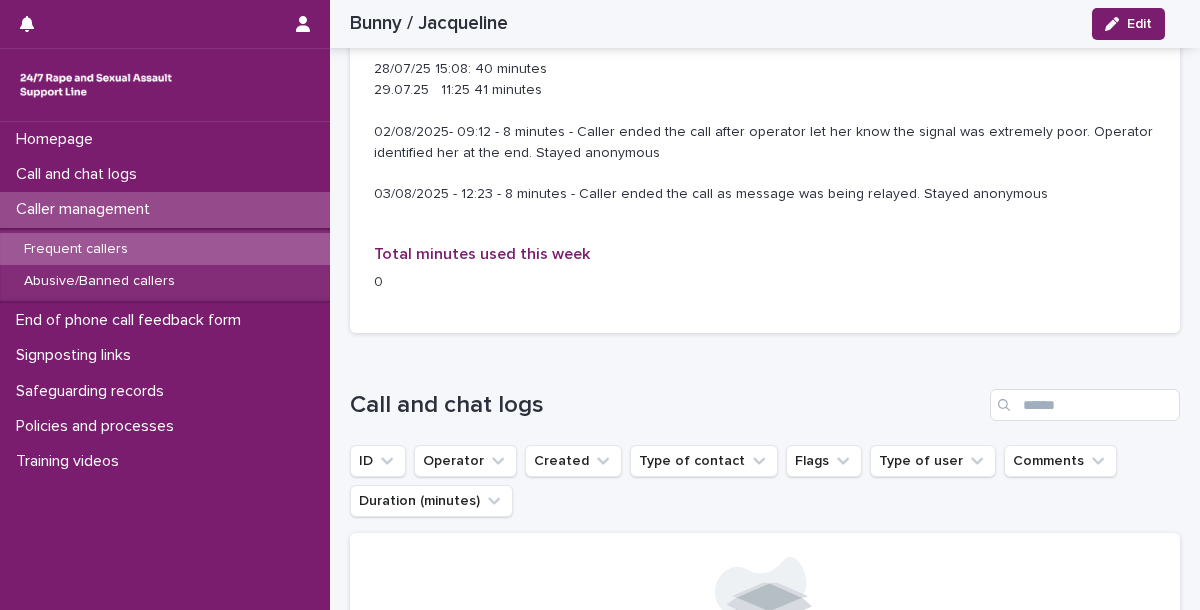 scroll, scrollTop: 1827, scrollLeft: 0, axis: vertical 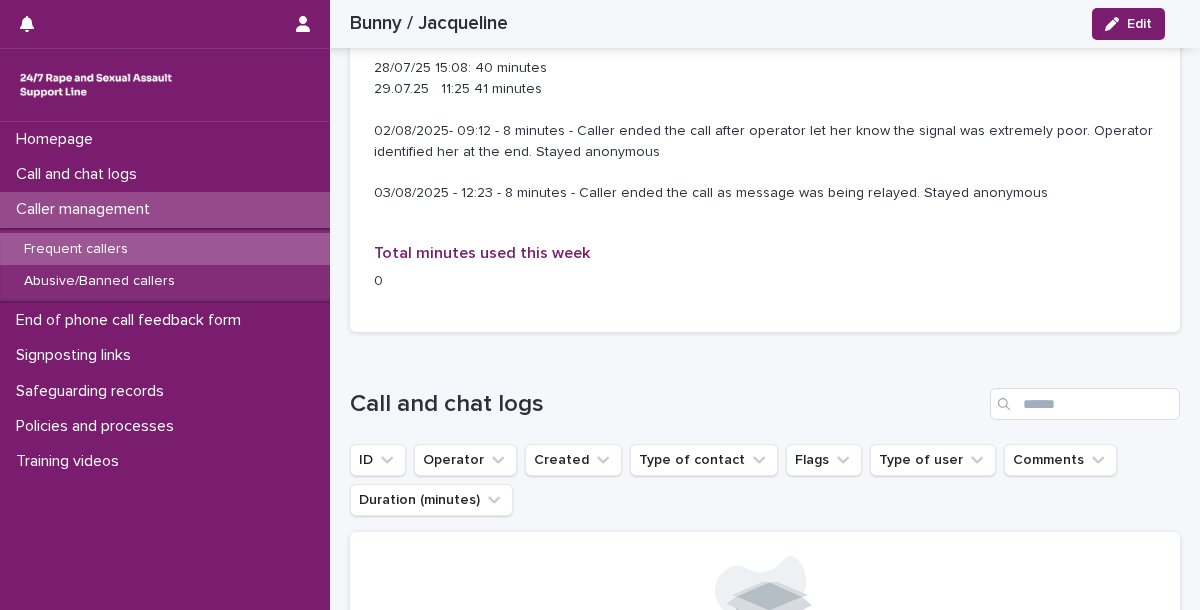 click on "Caller management" at bounding box center [87, 209] 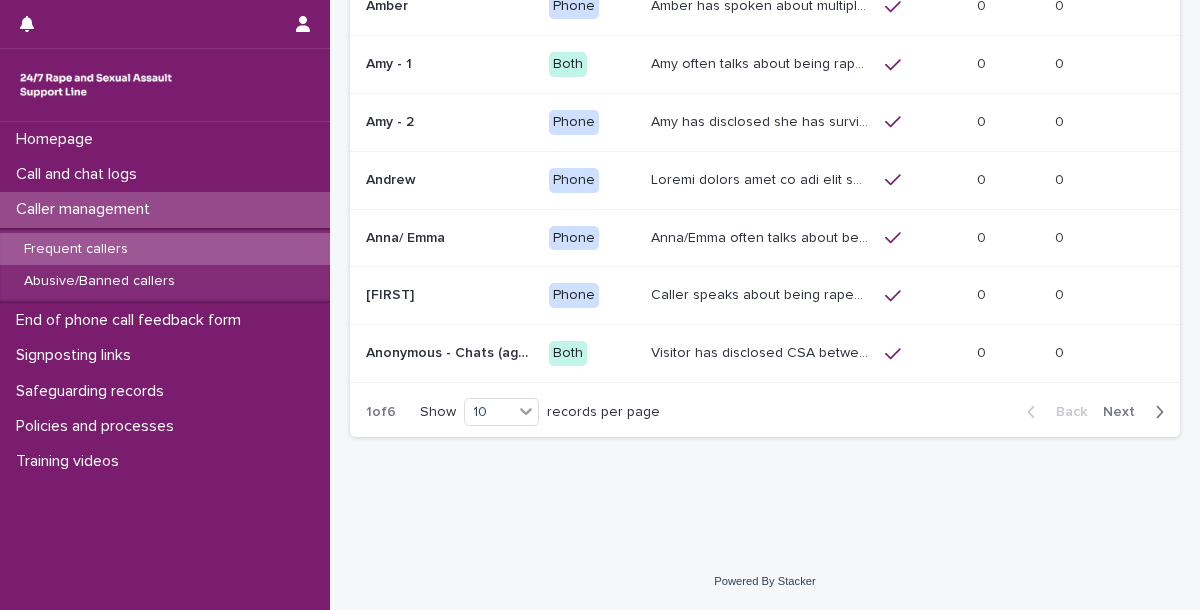 scroll, scrollTop: 0, scrollLeft: 0, axis: both 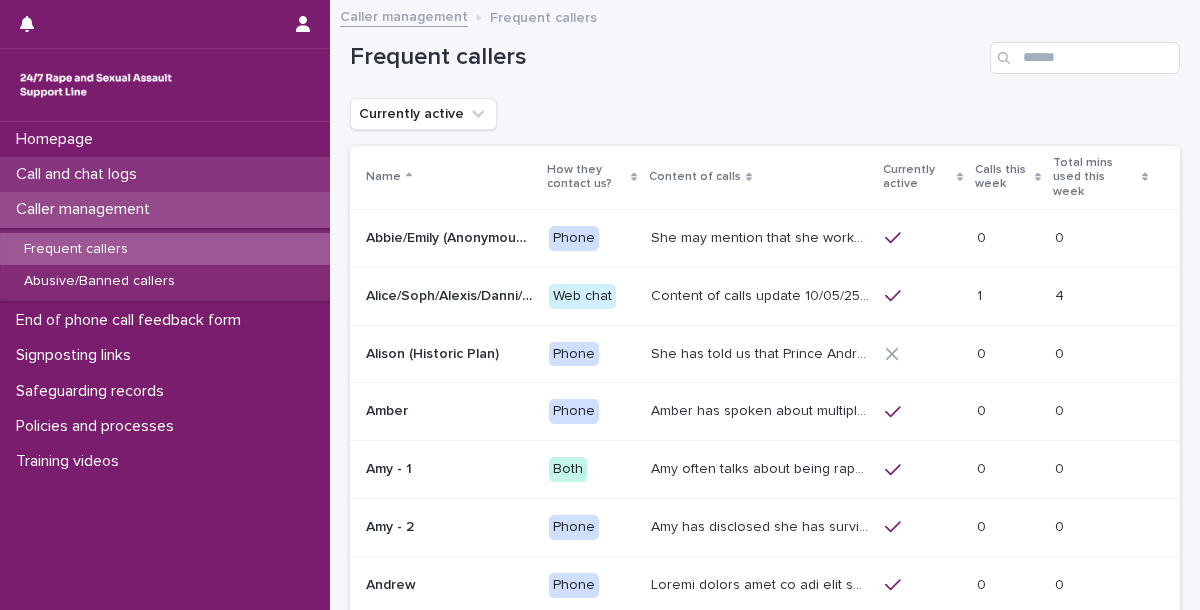 click on "Call and chat logs" at bounding box center [80, 174] 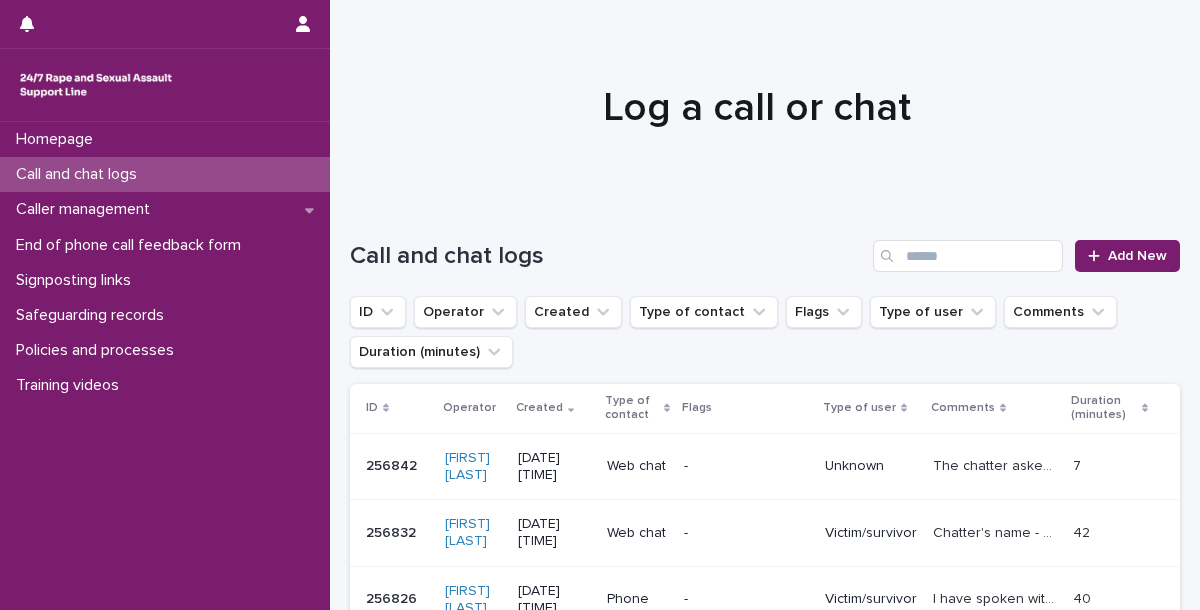 click at bounding box center [757, 99] 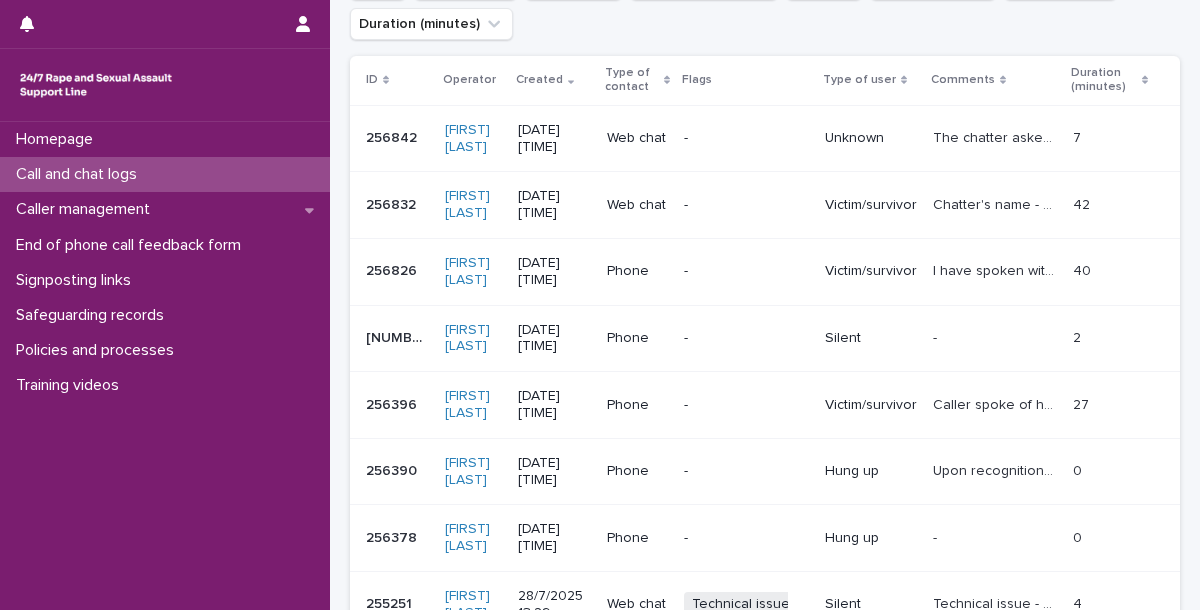 scroll, scrollTop: 330, scrollLeft: 0, axis: vertical 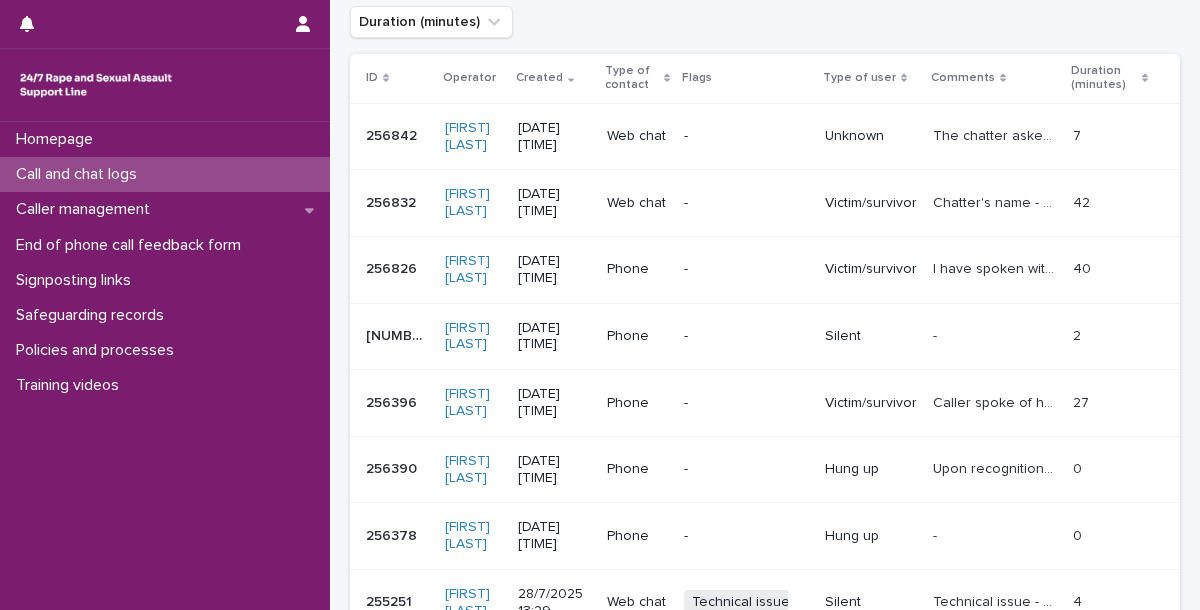 click on "ID Operator Created Type of contact Flags Type of user Comments Duration (minutes)" at bounding box center (765, 2) 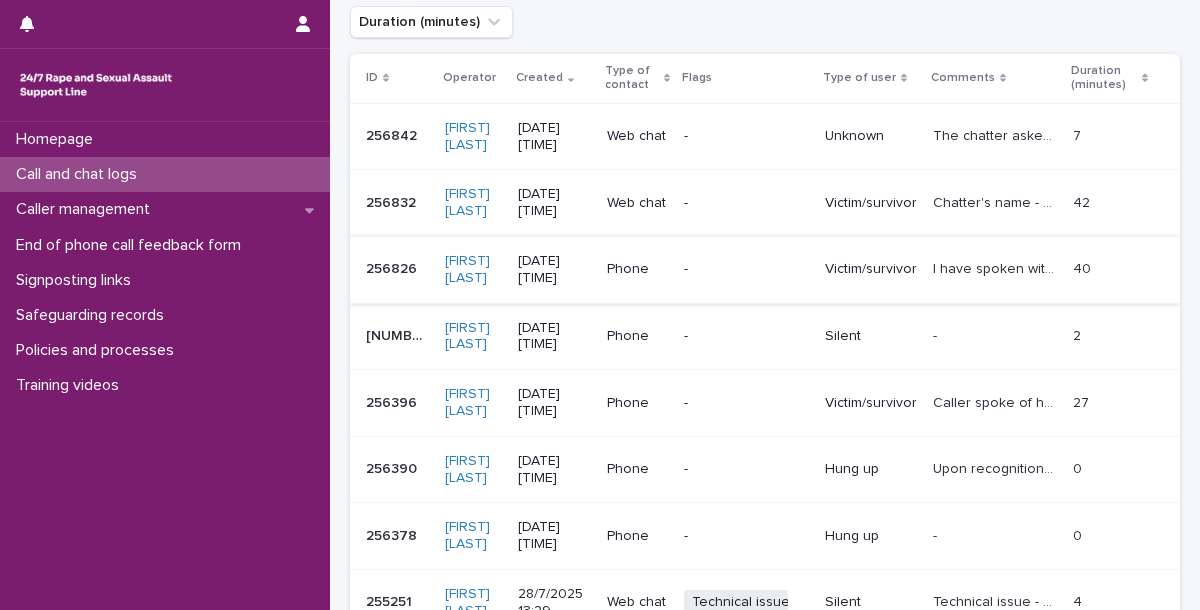scroll, scrollTop: 0, scrollLeft: 0, axis: both 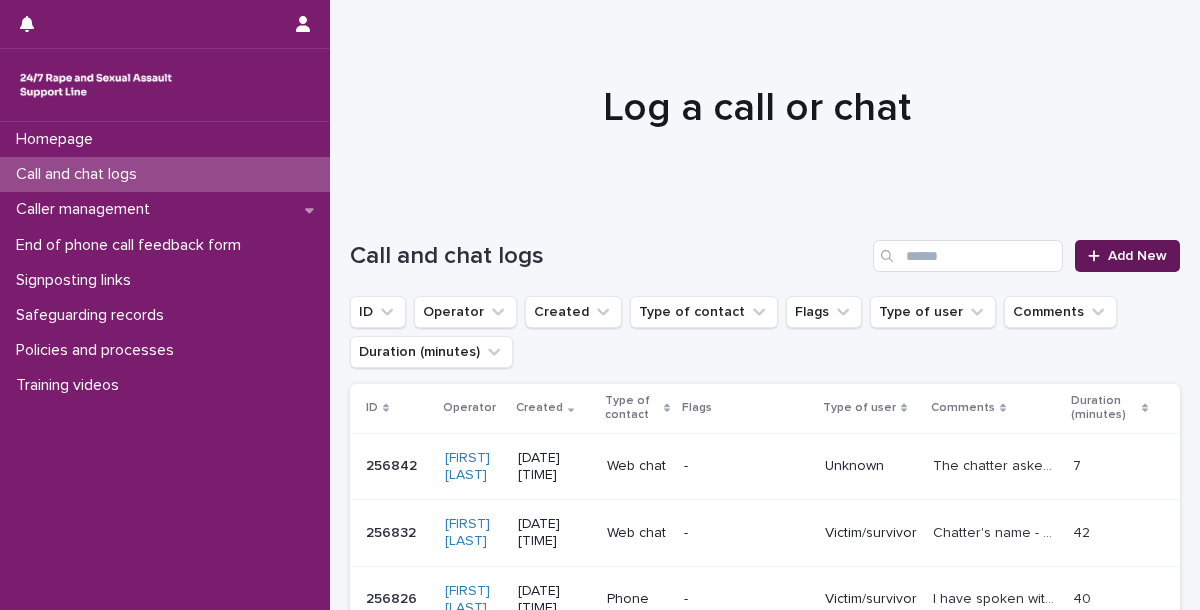 click on "Add New" at bounding box center [1137, 256] 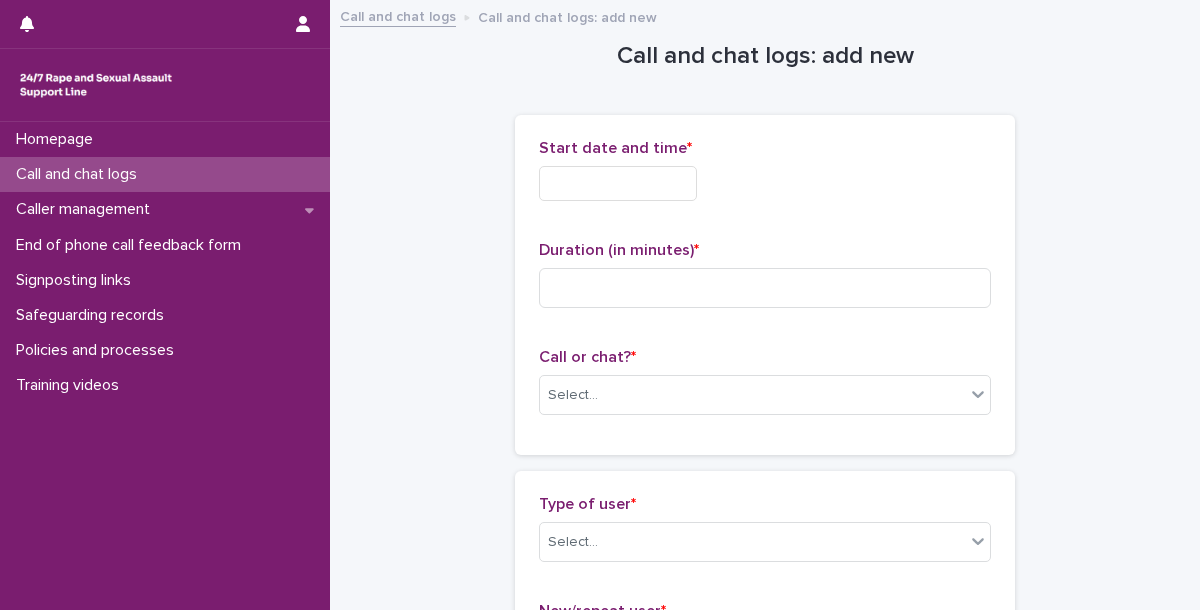 click at bounding box center [618, 183] 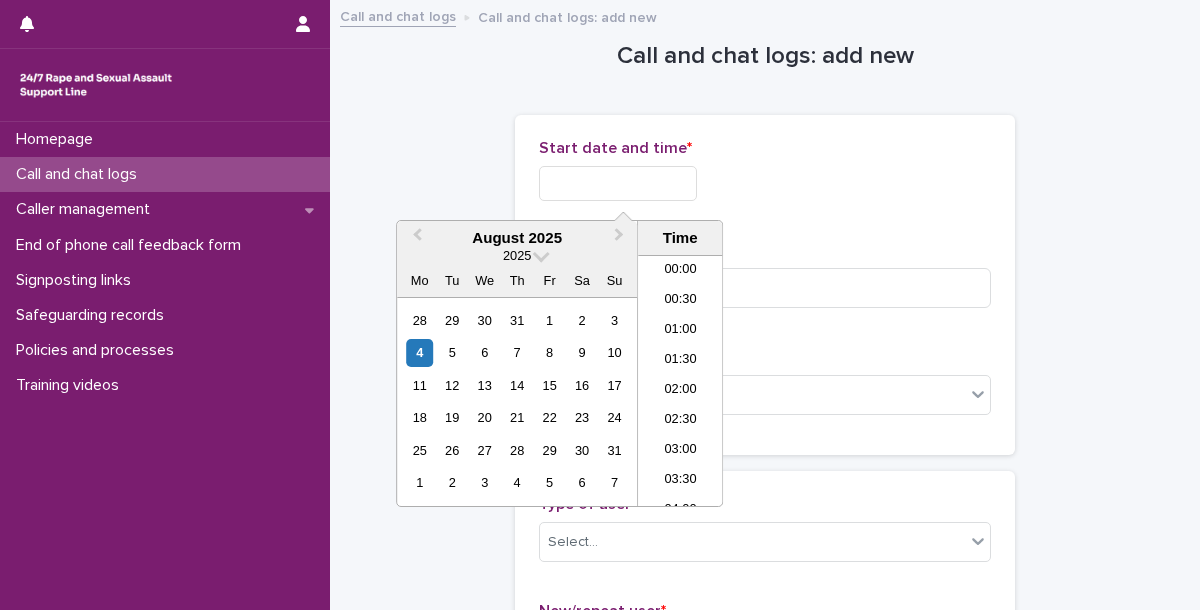 scroll, scrollTop: 610, scrollLeft: 0, axis: vertical 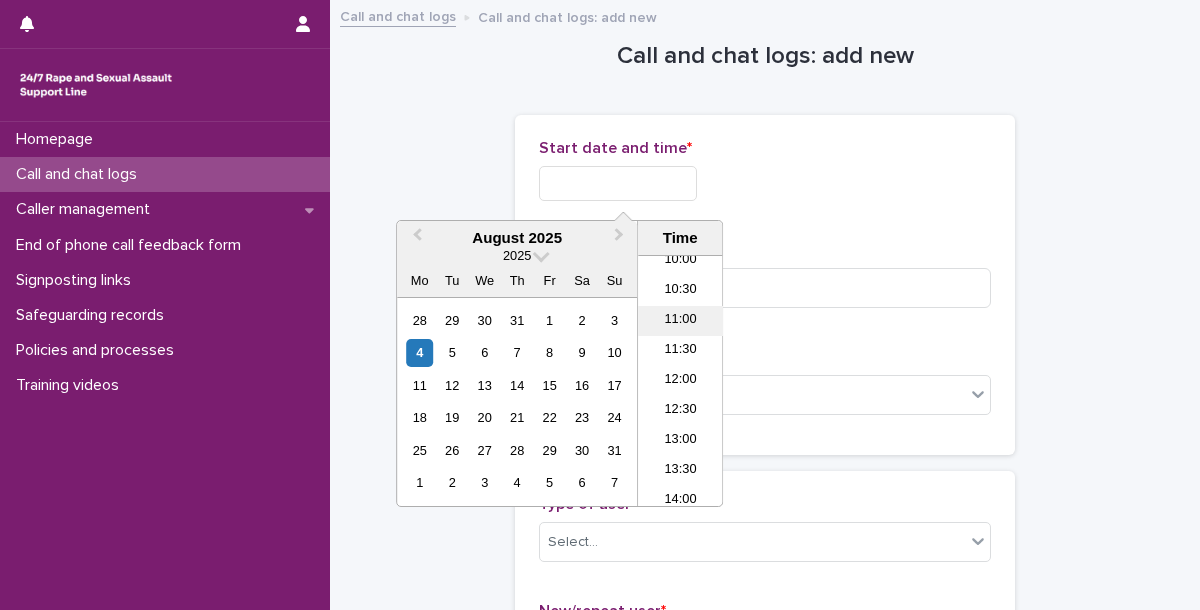 click on "11:00" at bounding box center [680, 321] 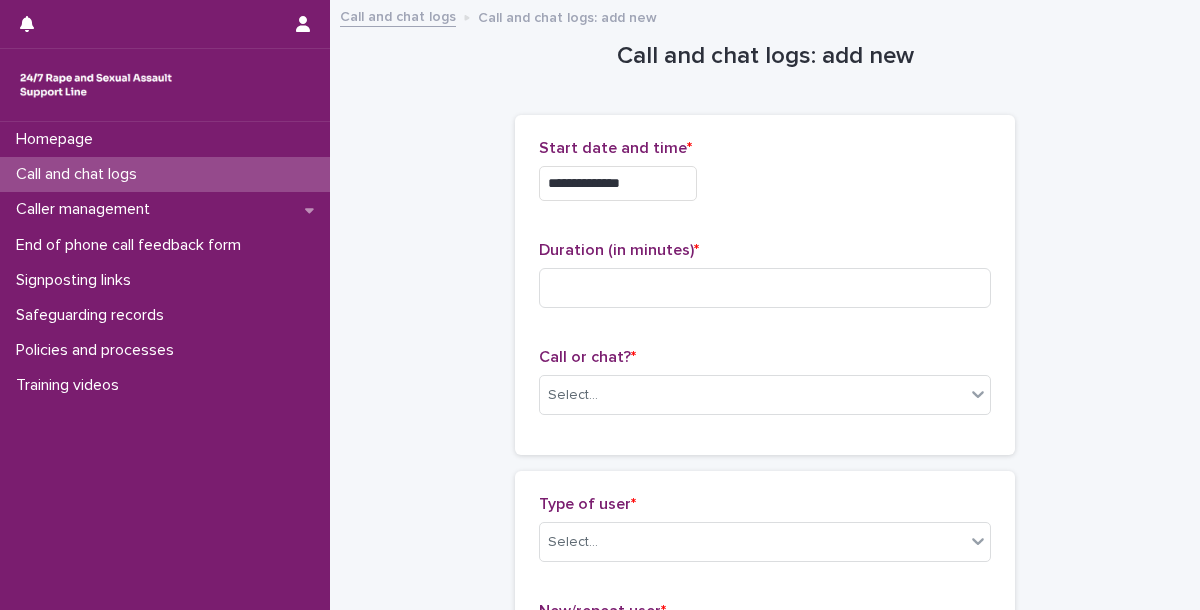 click on "**********" at bounding box center [618, 183] 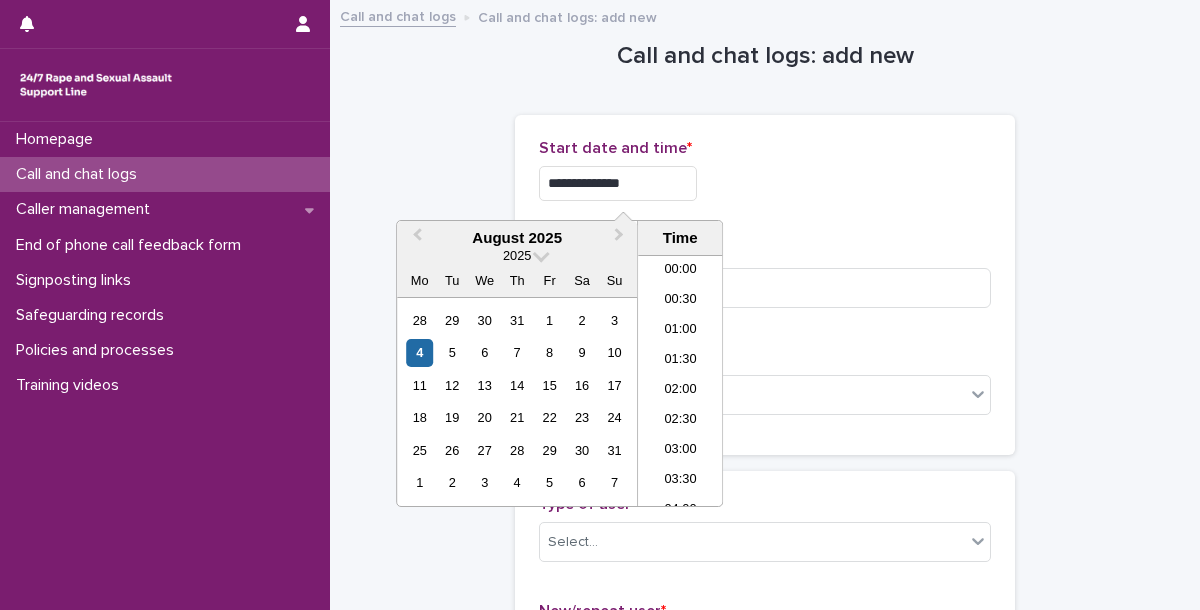 scroll, scrollTop: 550, scrollLeft: 0, axis: vertical 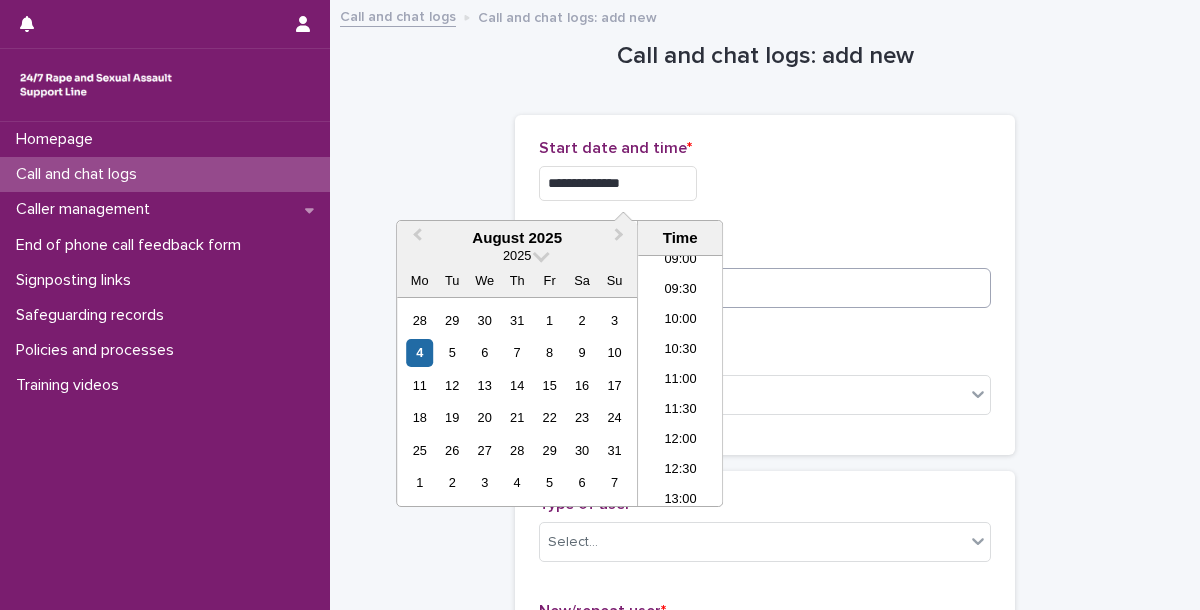 type on "**********" 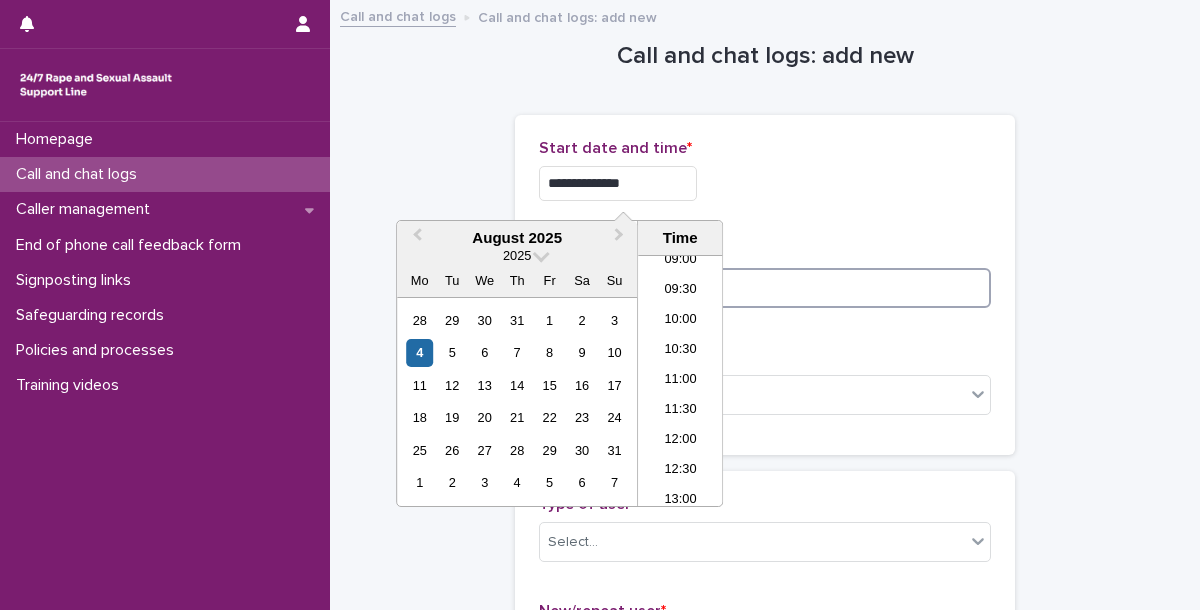 click at bounding box center (765, 288) 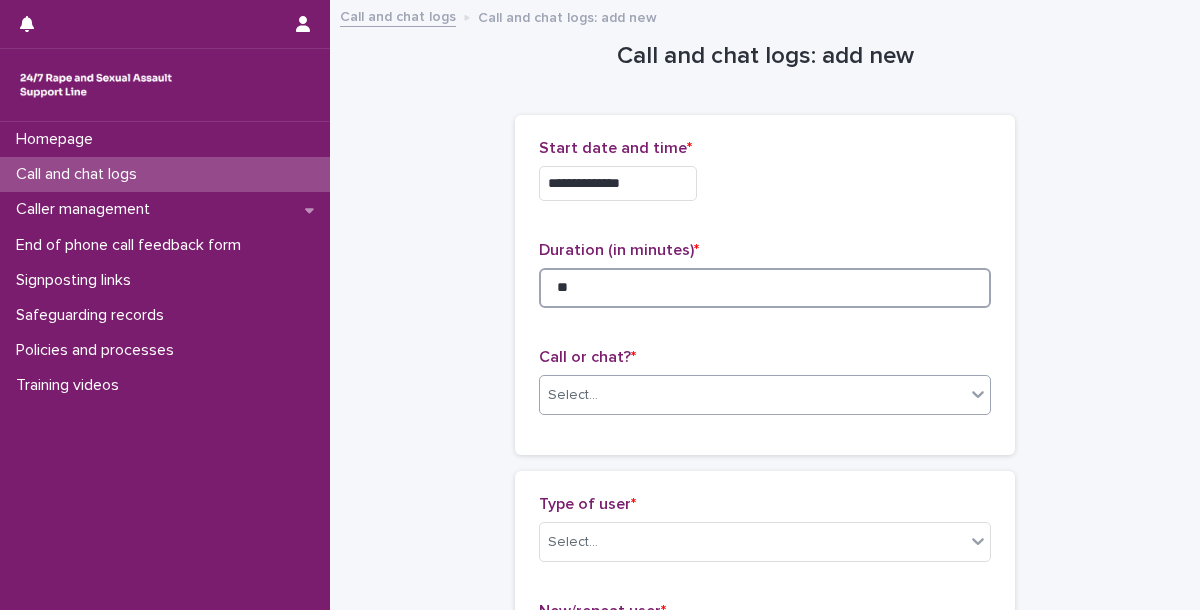 type on "**" 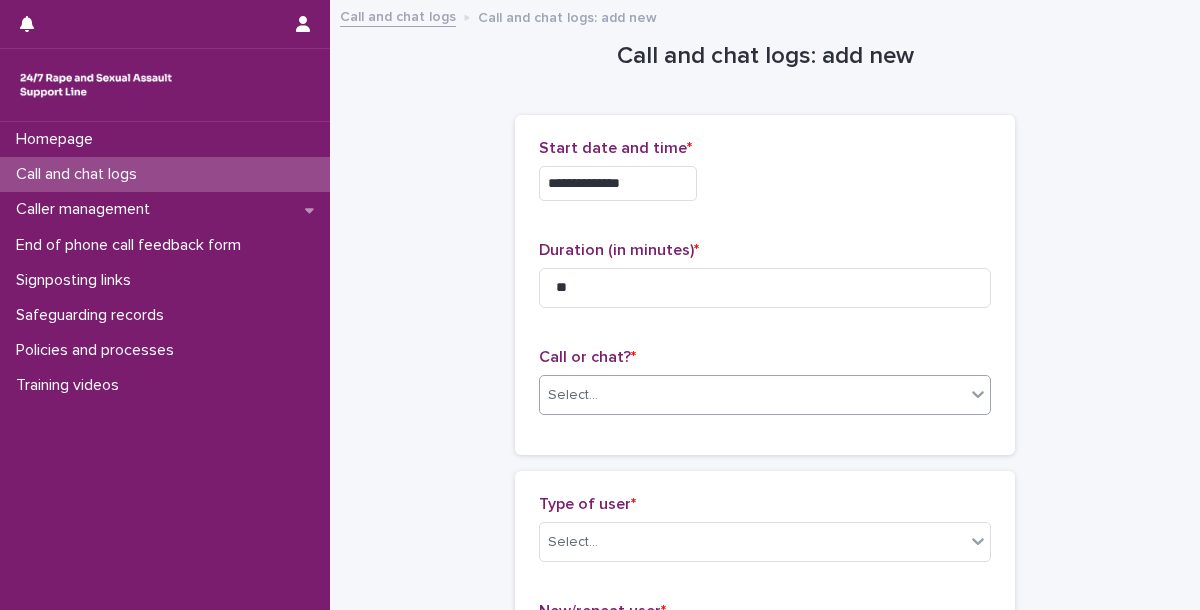 click on "Select..." at bounding box center [752, 395] 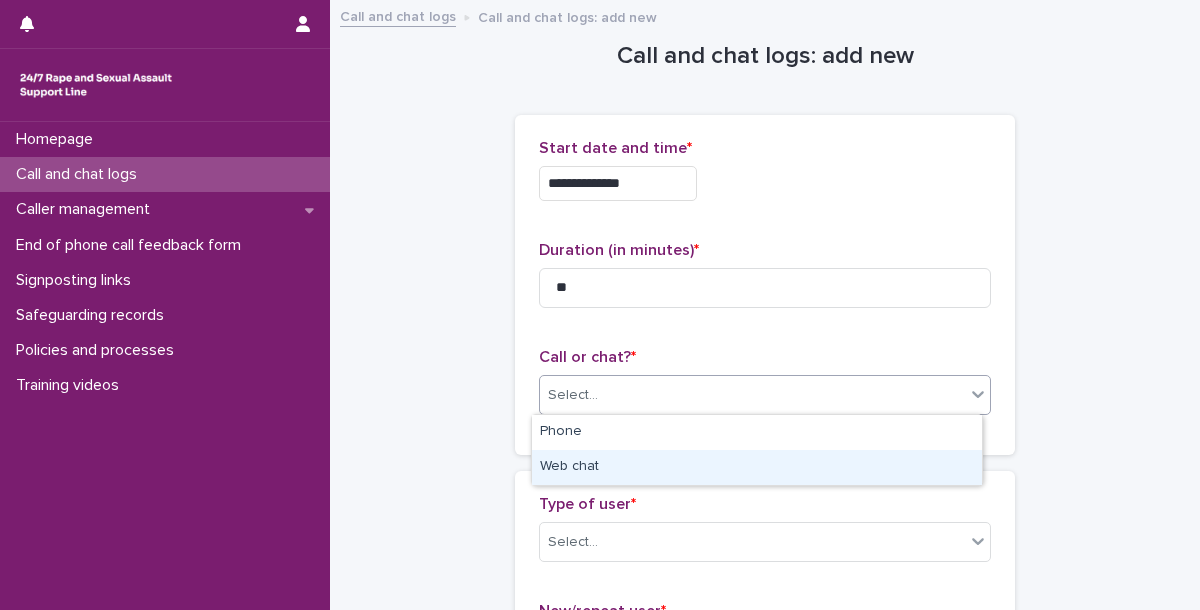 click on "Web chat" at bounding box center [757, 467] 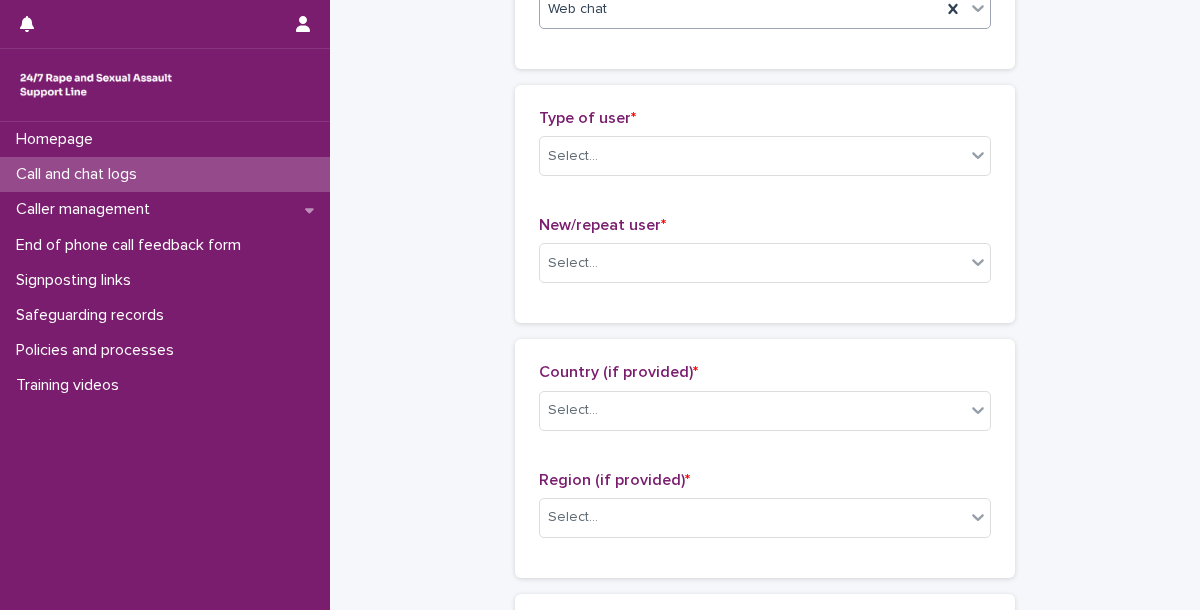 scroll, scrollTop: 404, scrollLeft: 0, axis: vertical 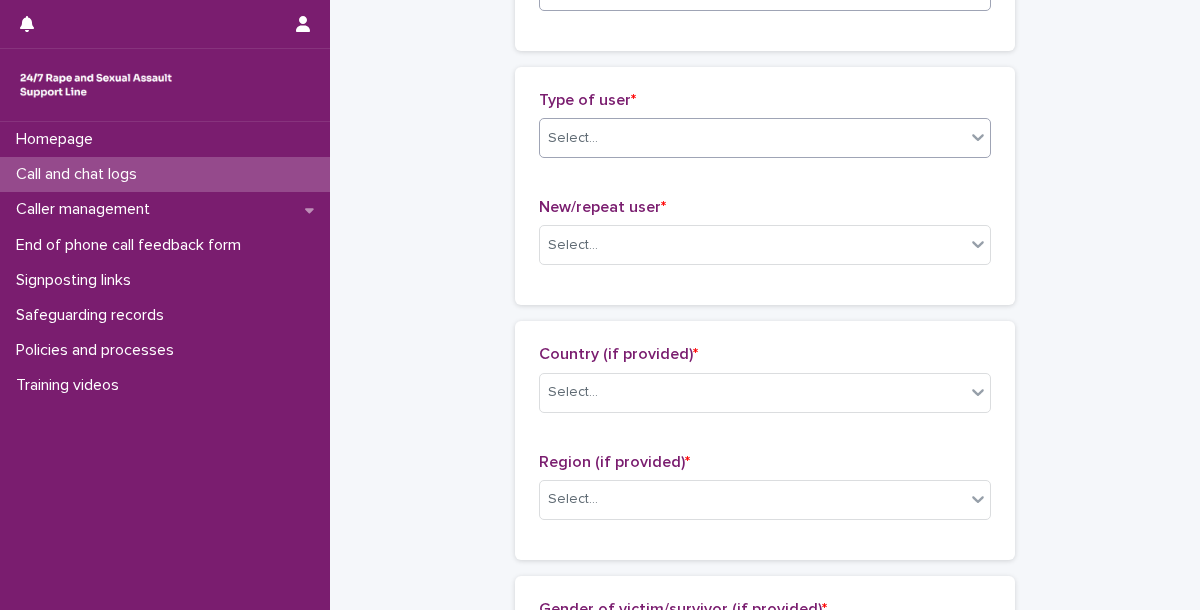 click on "Select..." at bounding box center [752, 138] 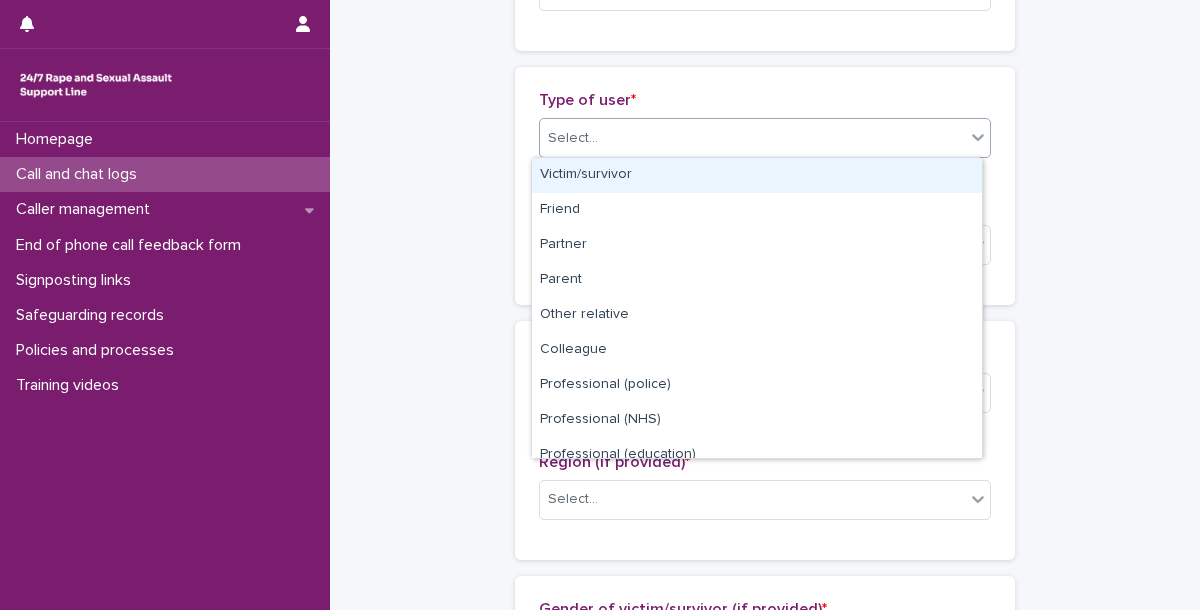 click on "Victim/survivor" at bounding box center [757, 175] 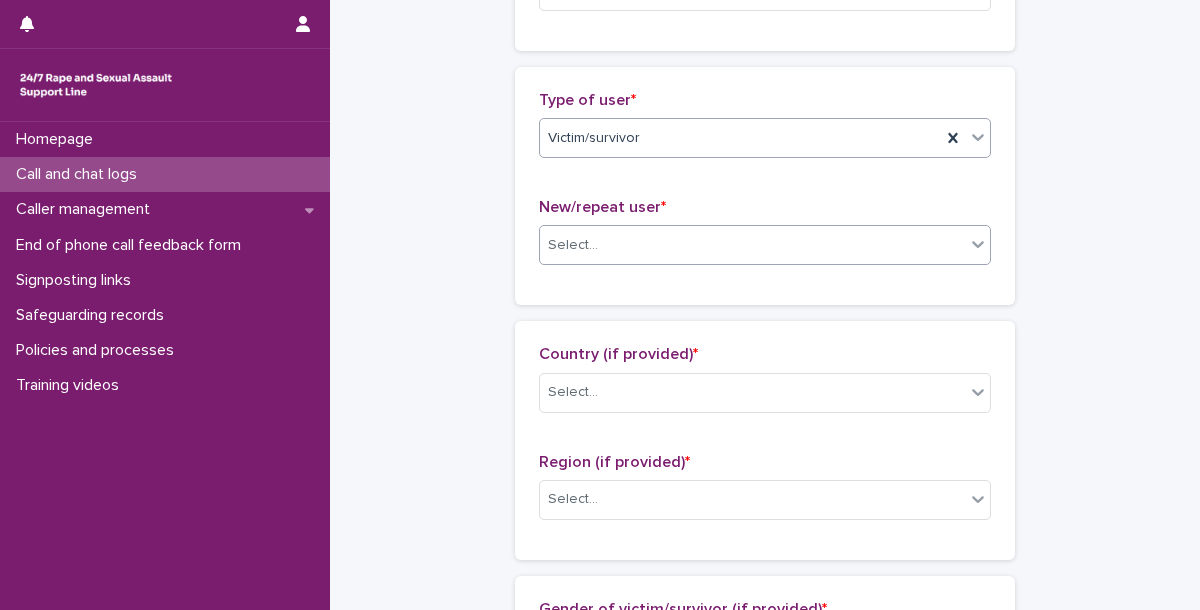 click on "Select..." at bounding box center [752, 245] 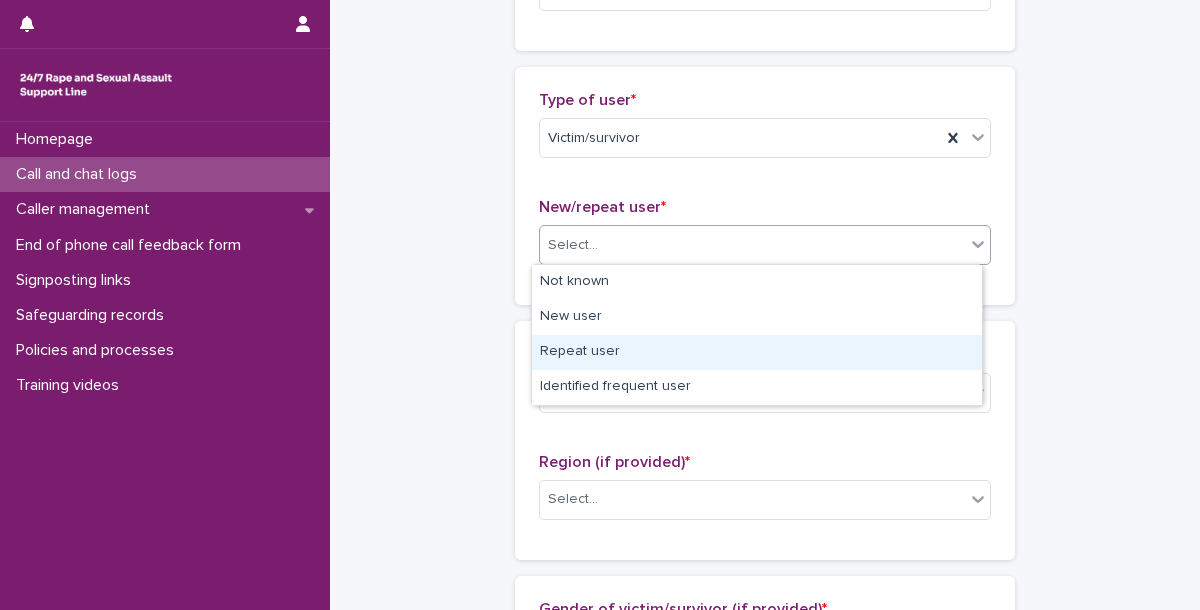 click on "Repeat user" at bounding box center [757, 352] 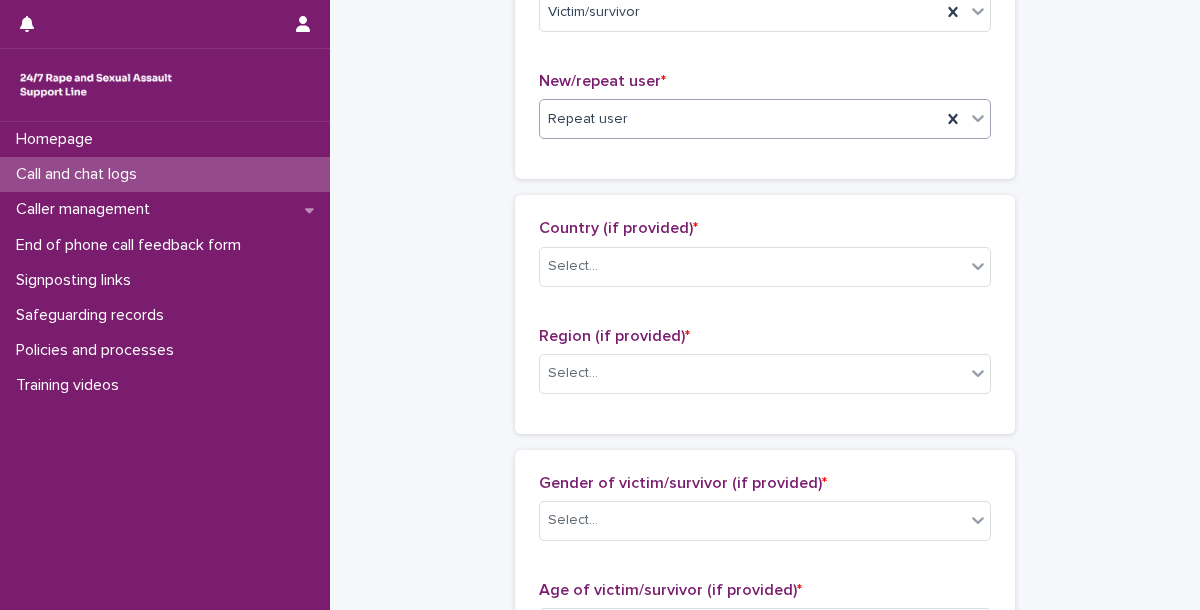 scroll, scrollTop: 604, scrollLeft: 0, axis: vertical 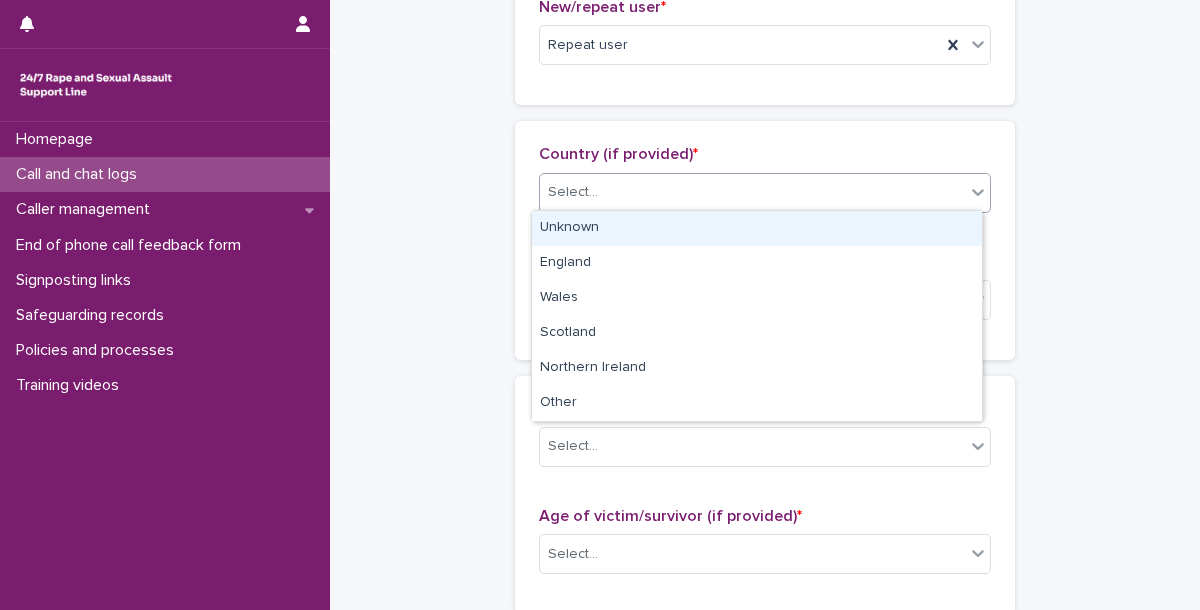 click on "Select..." at bounding box center (752, 192) 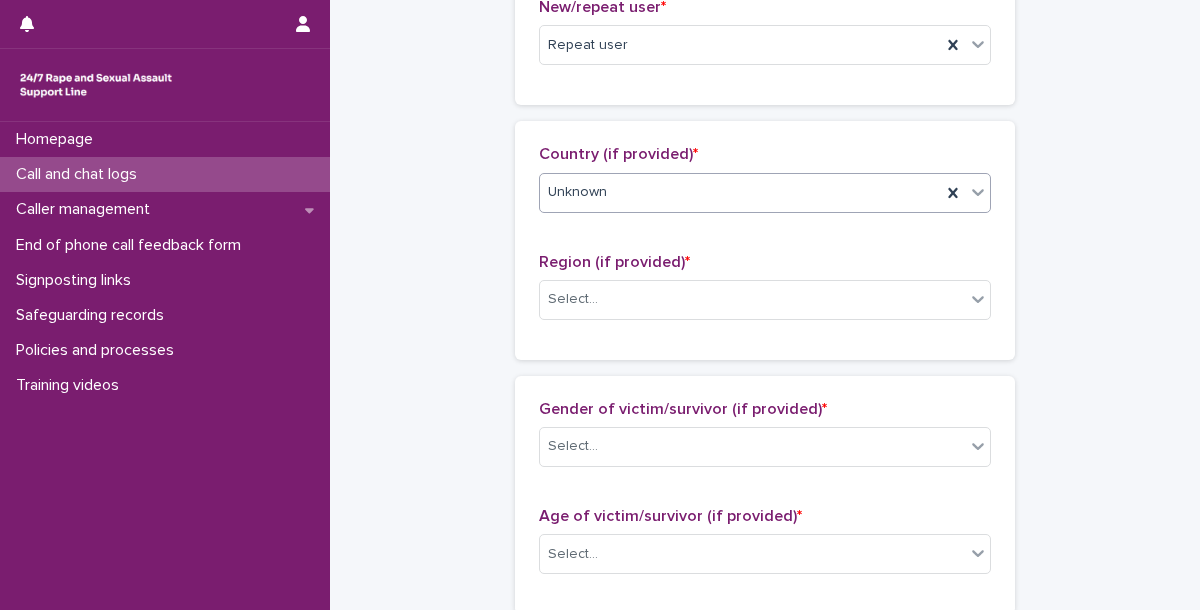 click on "Region (if provided) * Select..." at bounding box center (765, 294) 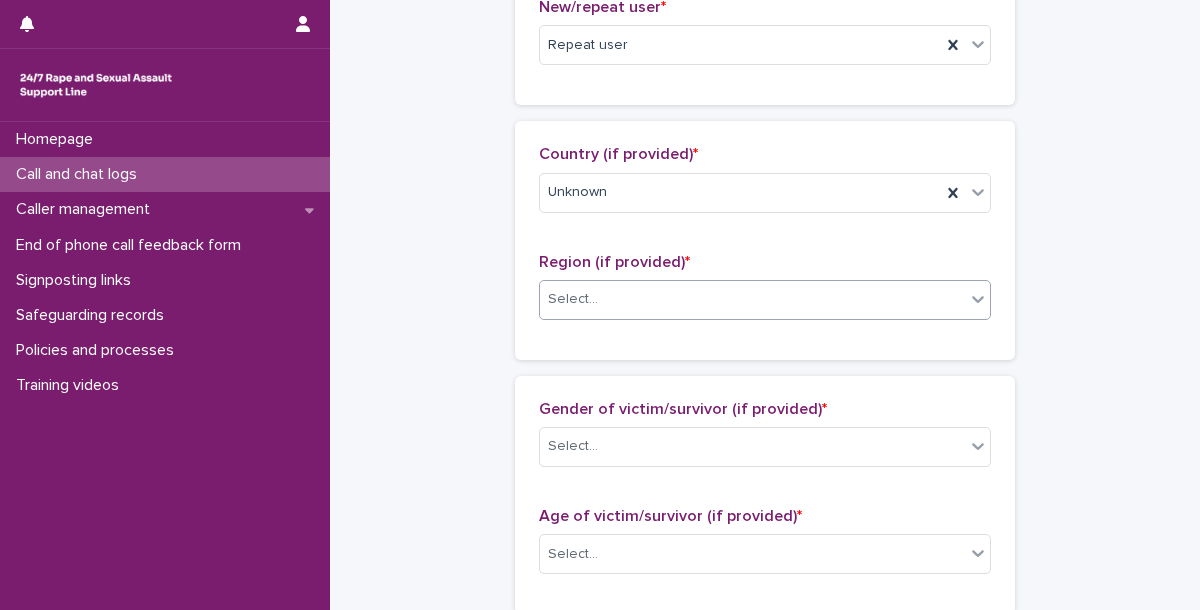 click on "Select..." at bounding box center [752, 299] 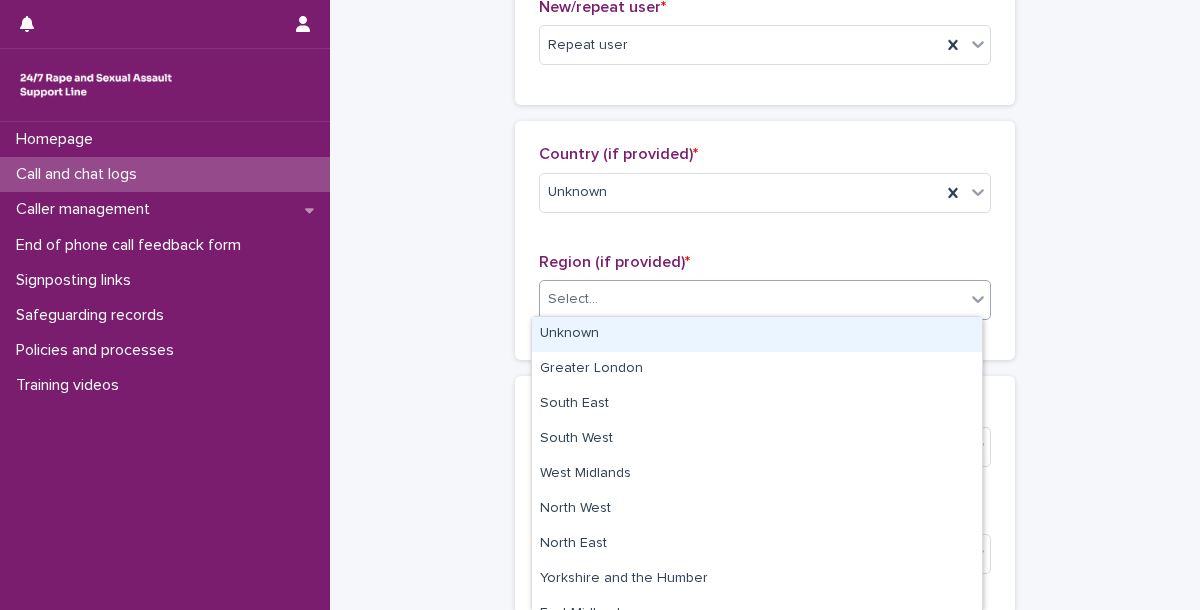click on "Unknown" at bounding box center (757, 334) 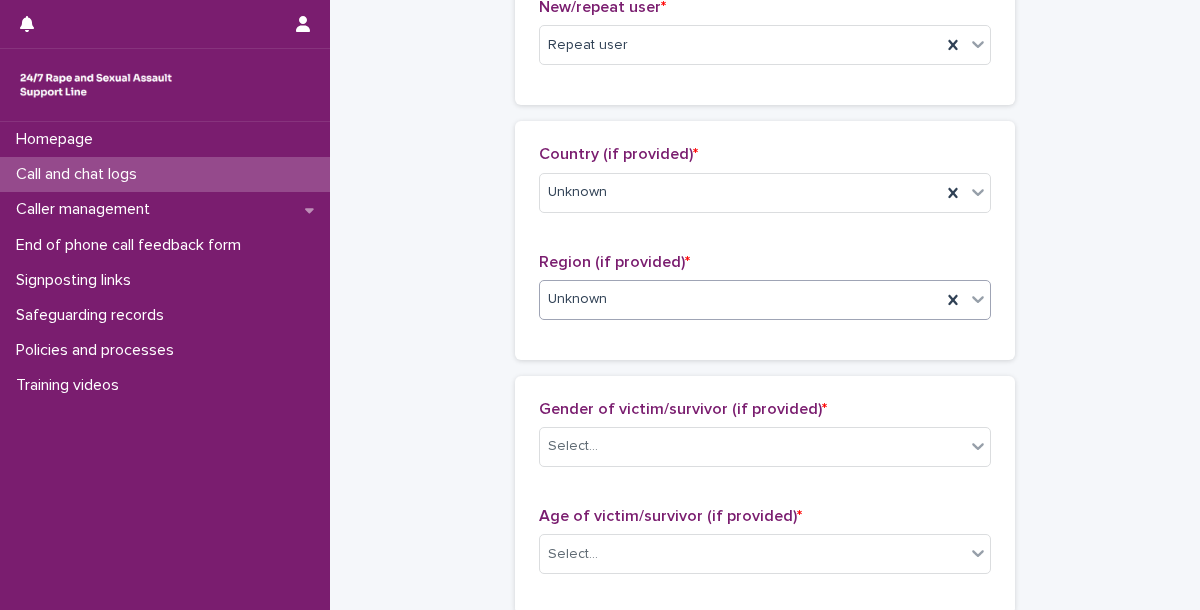 scroll, scrollTop: 846, scrollLeft: 0, axis: vertical 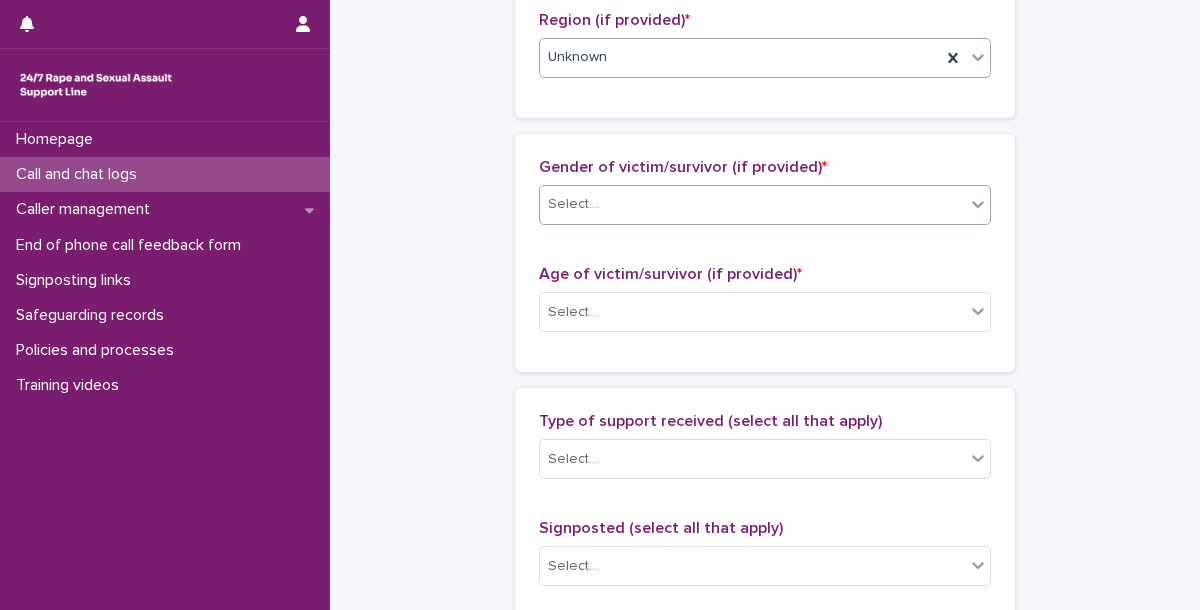 click on "Select..." at bounding box center (752, 204) 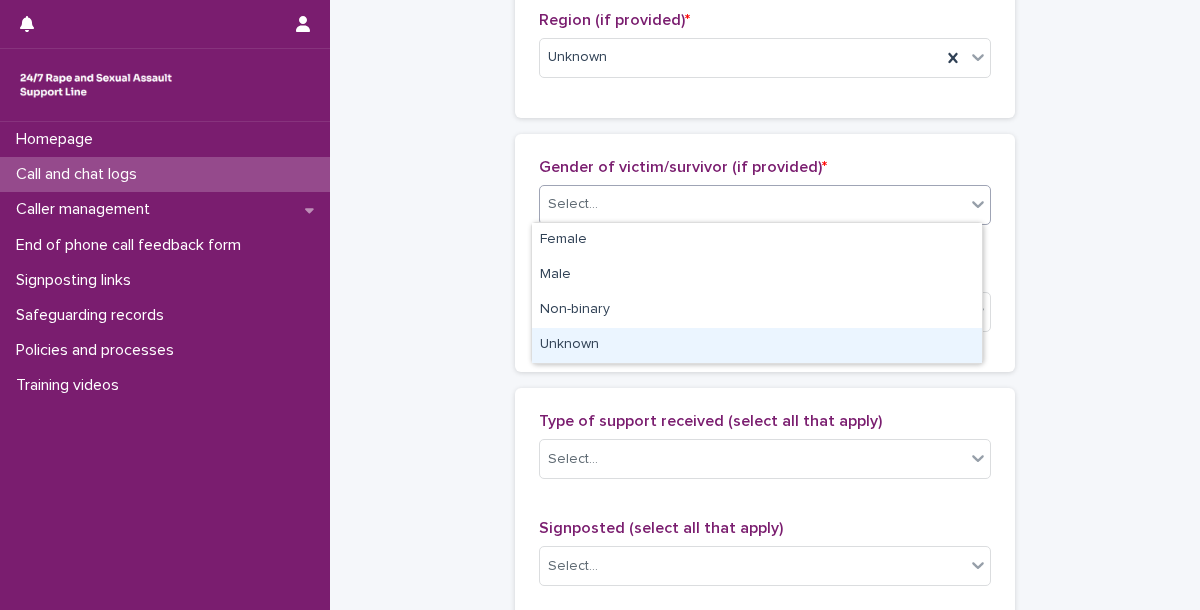 click on "Unknown" at bounding box center (757, 345) 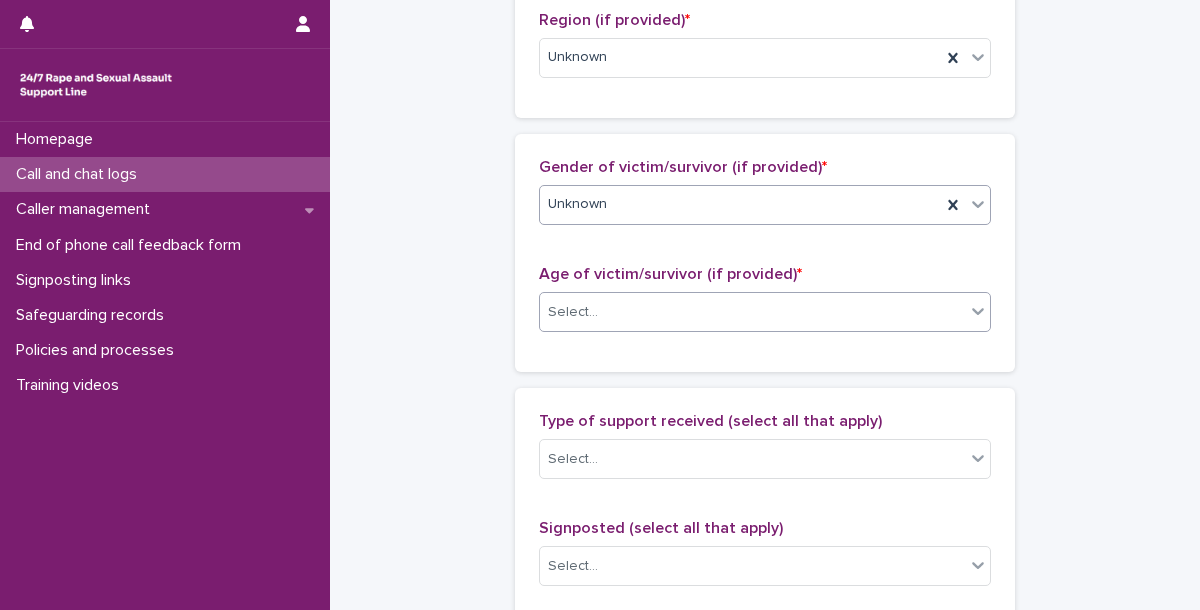 click on "Select..." at bounding box center [752, 312] 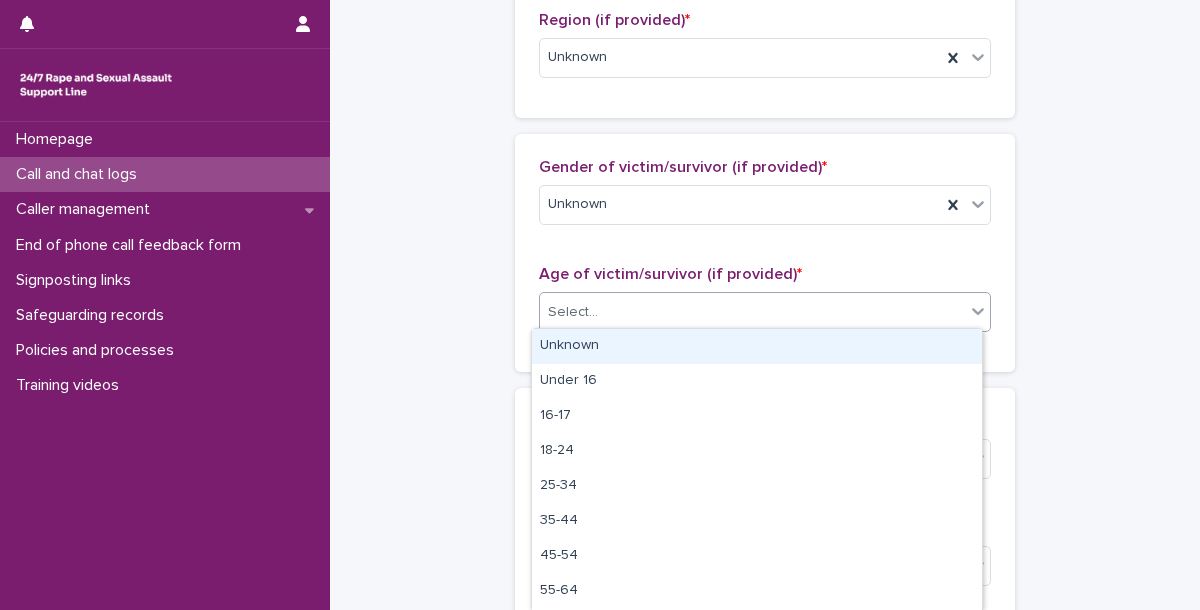 click on "Unknown" at bounding box center (757, 346) 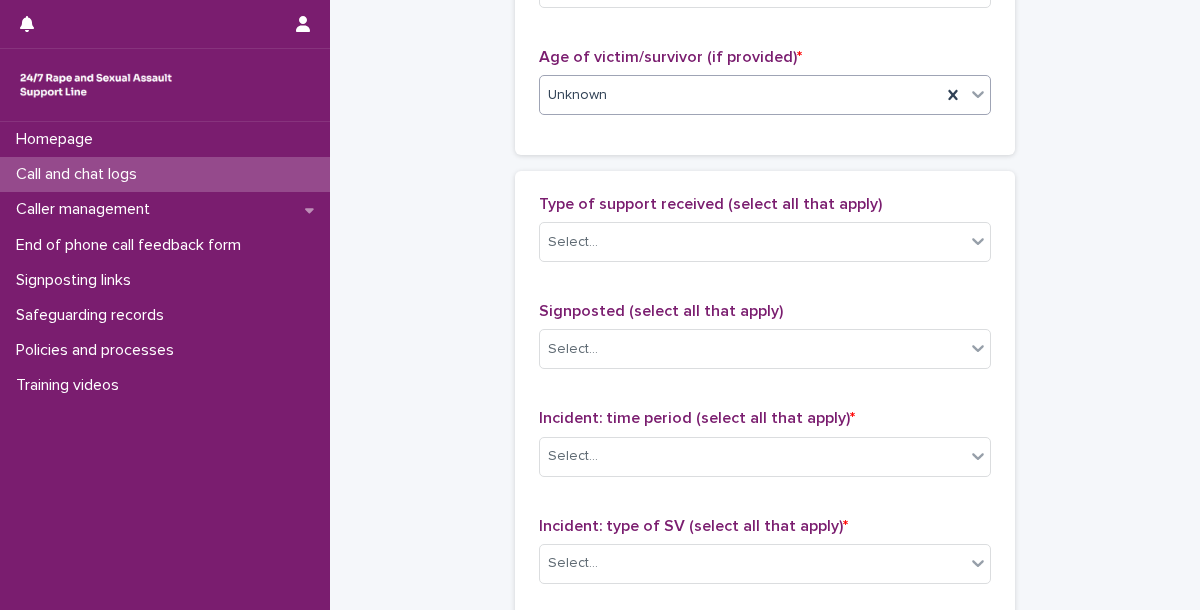 scroll, scrollTop: 1062, scrollLeft: 0, axis: vertical 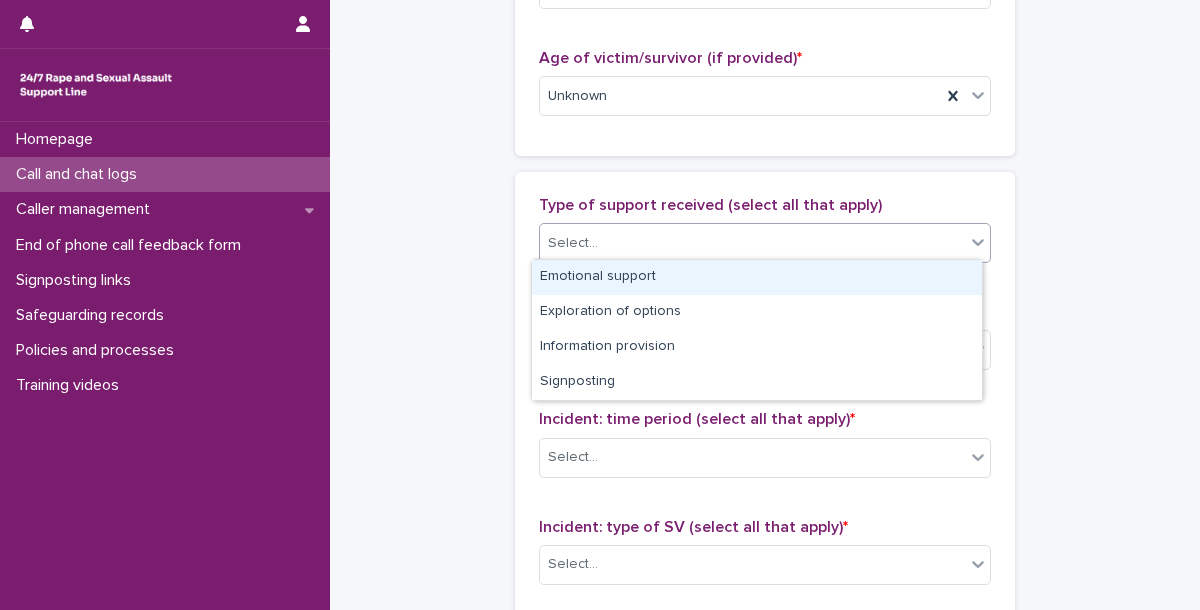 click on "Select..." at bounding box center (752, 243) 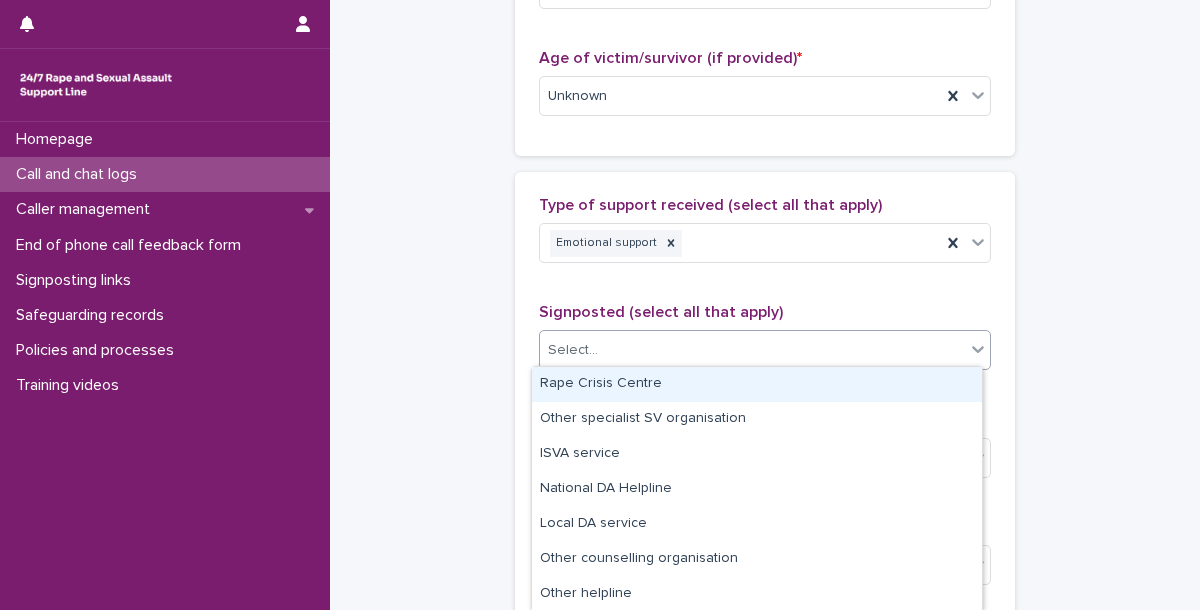 click on "Select..." at bounding box center (752, 350) 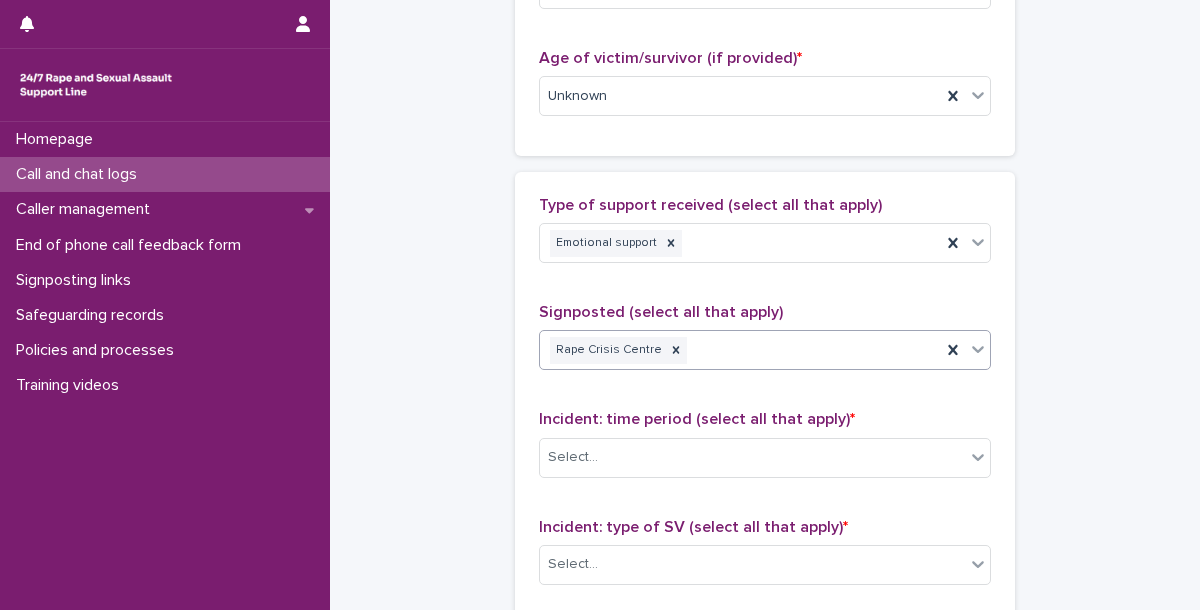 scroll, scrollTop: 1156, scrollLeft: 0, axis: vertical 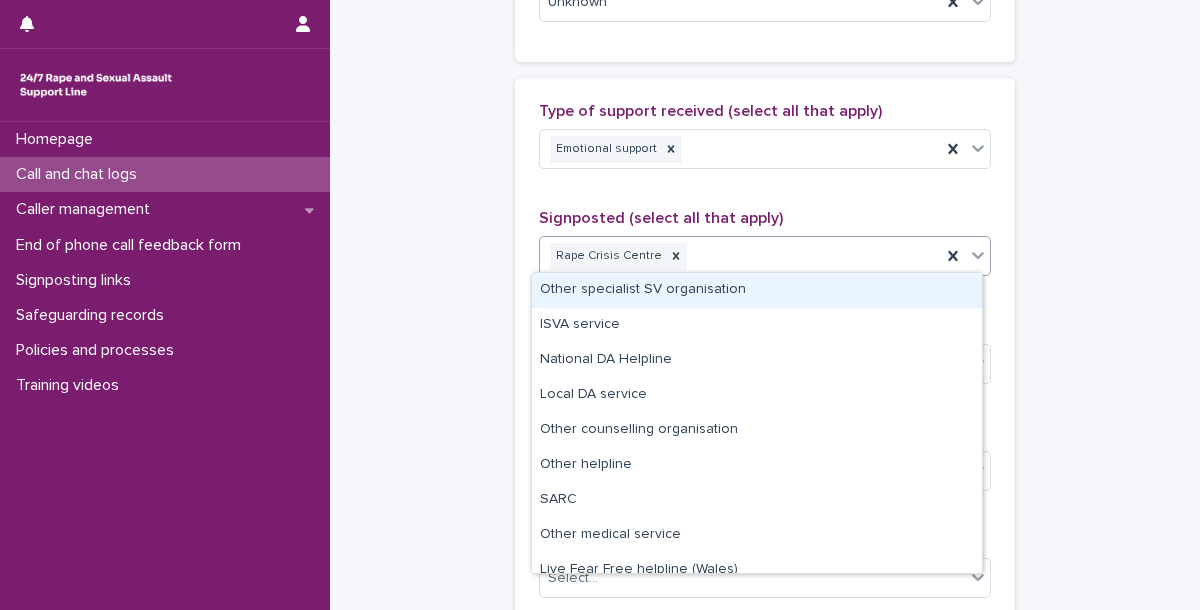 click on "Rape Crisis Centre" at bounding box center [740, 256] 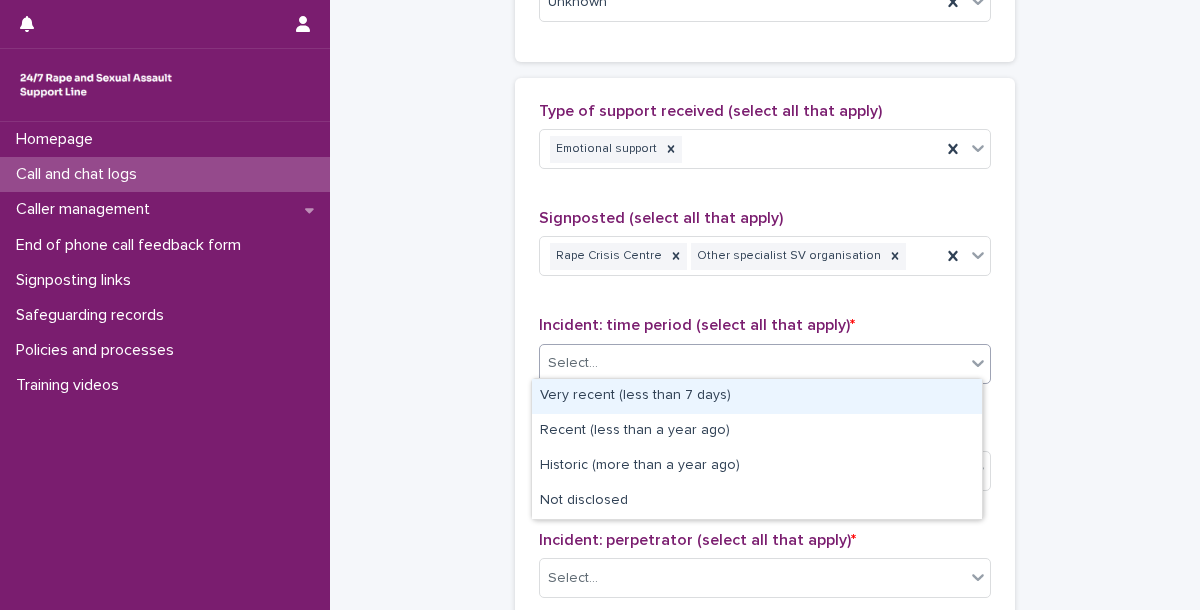 click on "Select..." at bounding box center (752, 363) 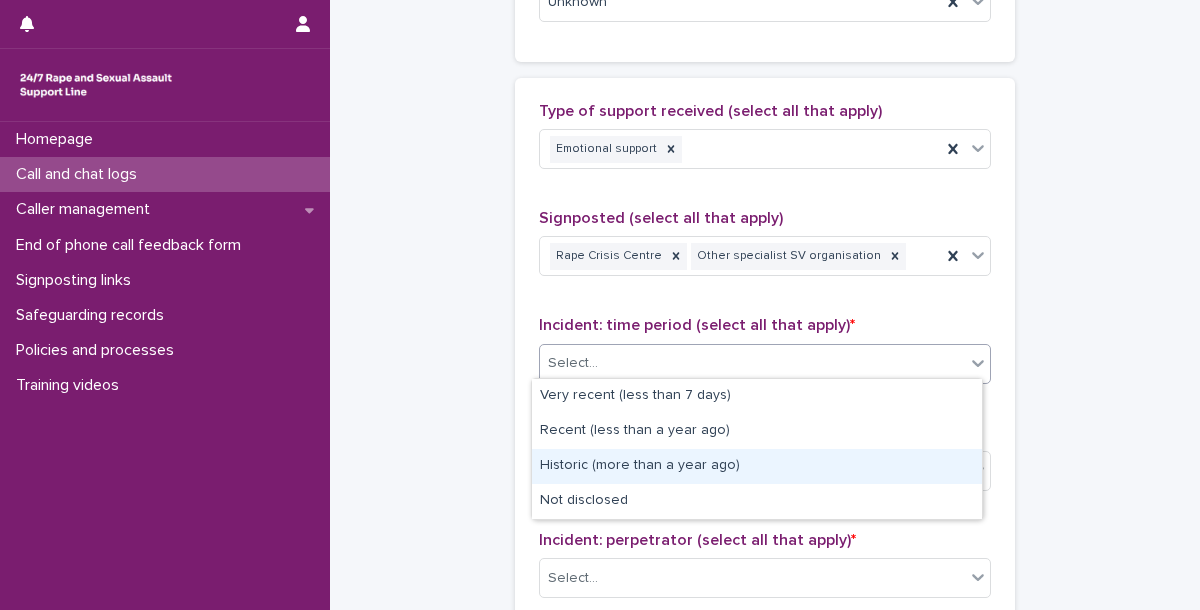 click on "Historic (more than a year ago)" at bounding box center (757, 466) 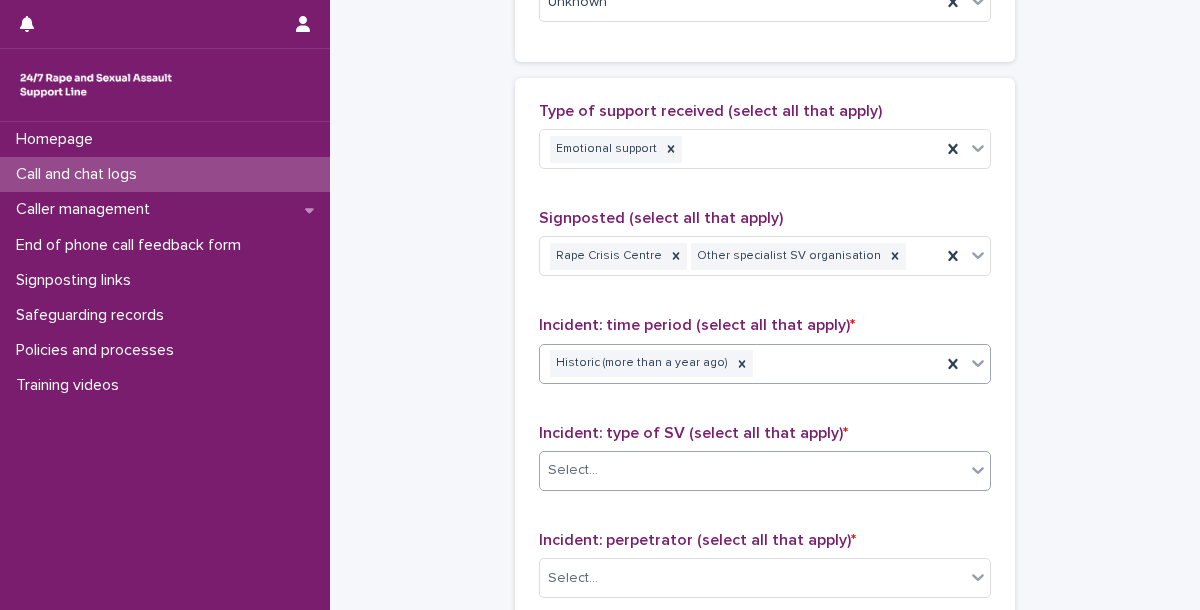 click on "Select..." at bounding box center (752, 470) 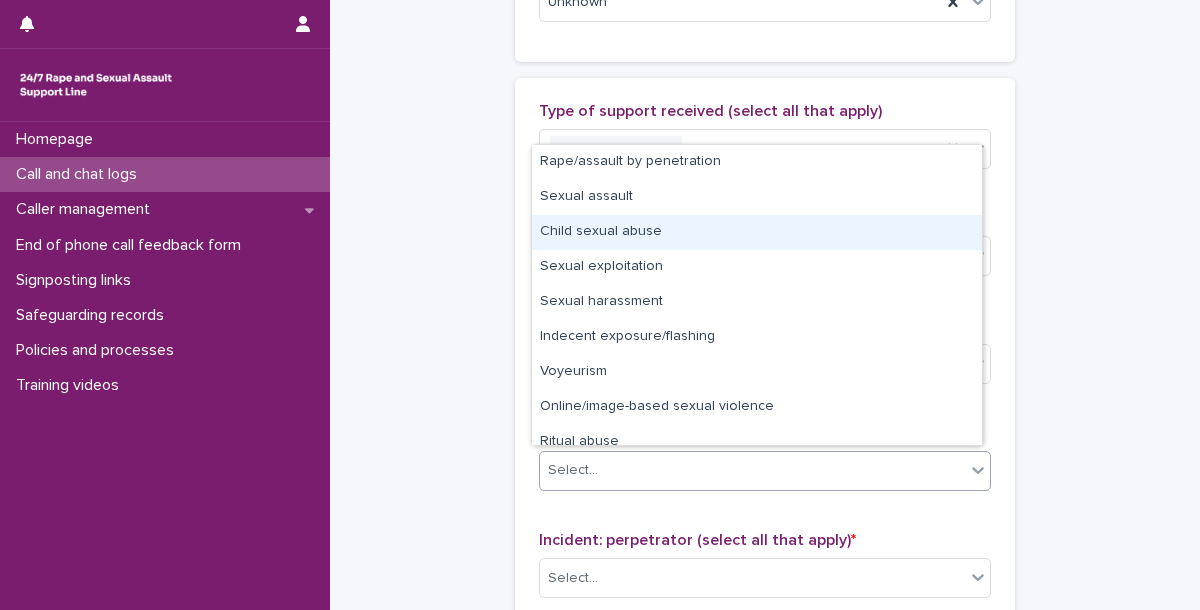 click on "Child sexual abuse" at bounding box center [757, 232] 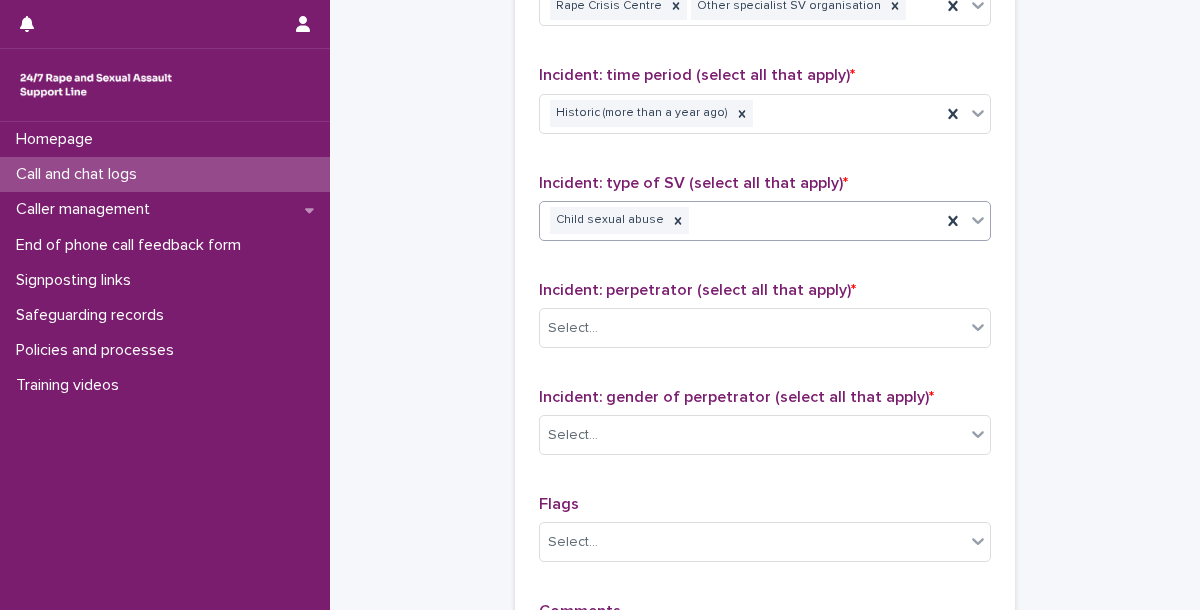 scroll, scrollTop: 1404, scrollLeft: 0, axis: vertical 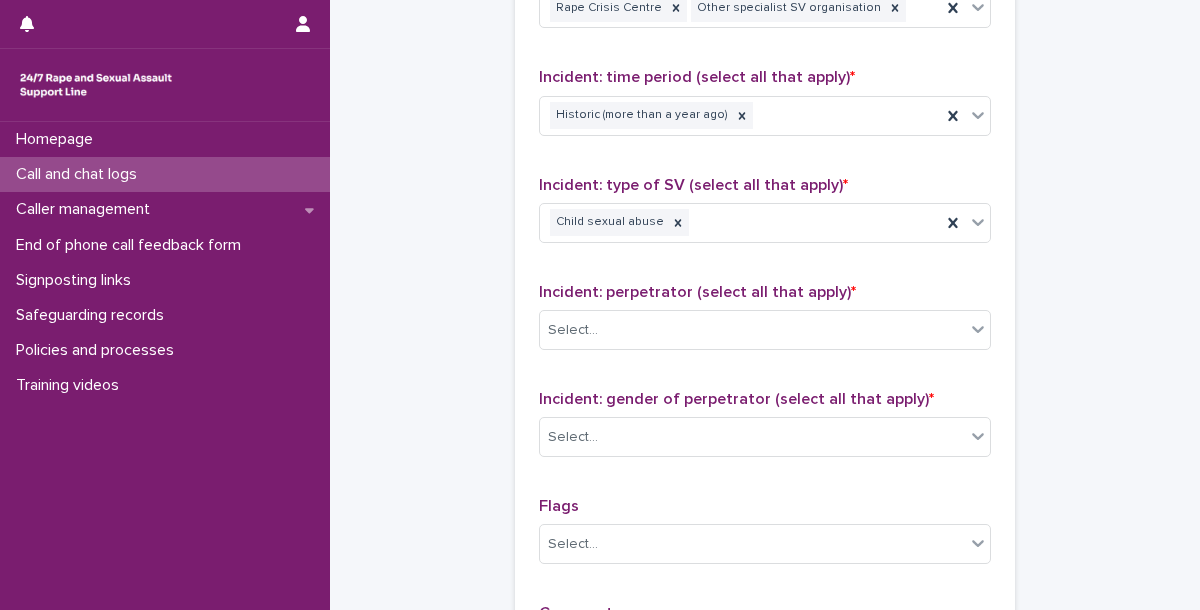 click on "**********" at bounding box center (765, -320) 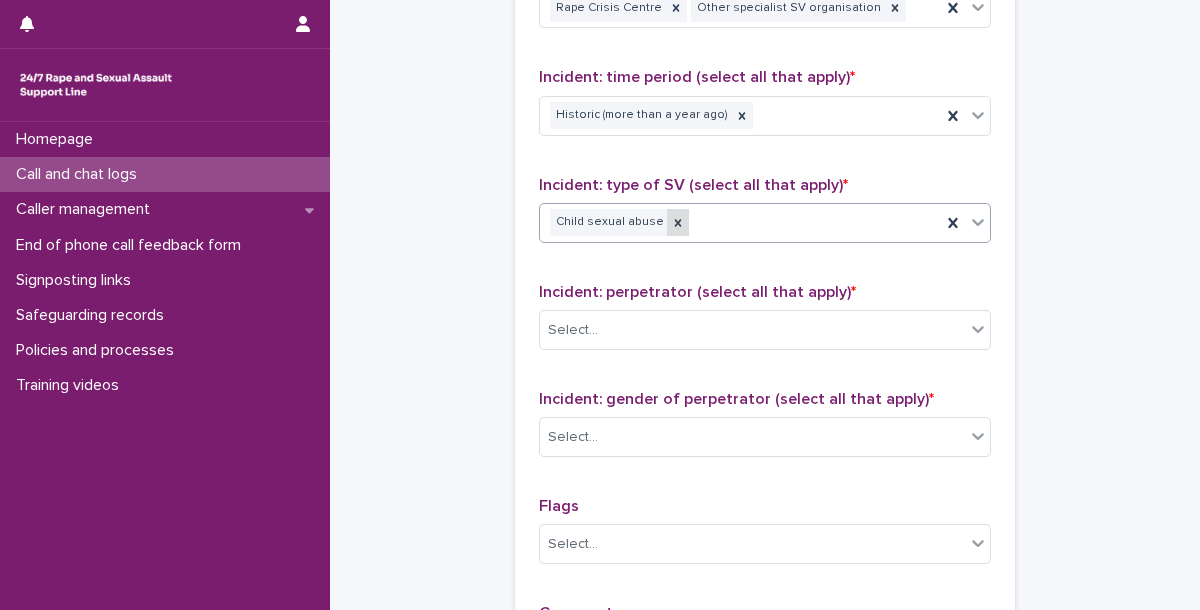 click 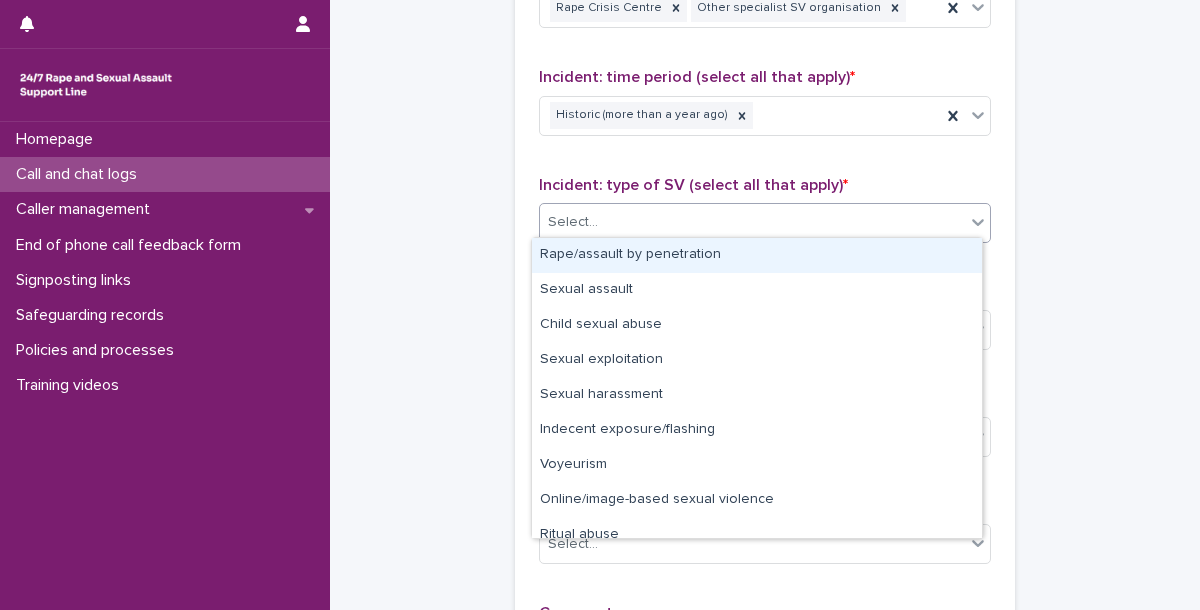 click on "Select..." at bounding box center (752, 222) 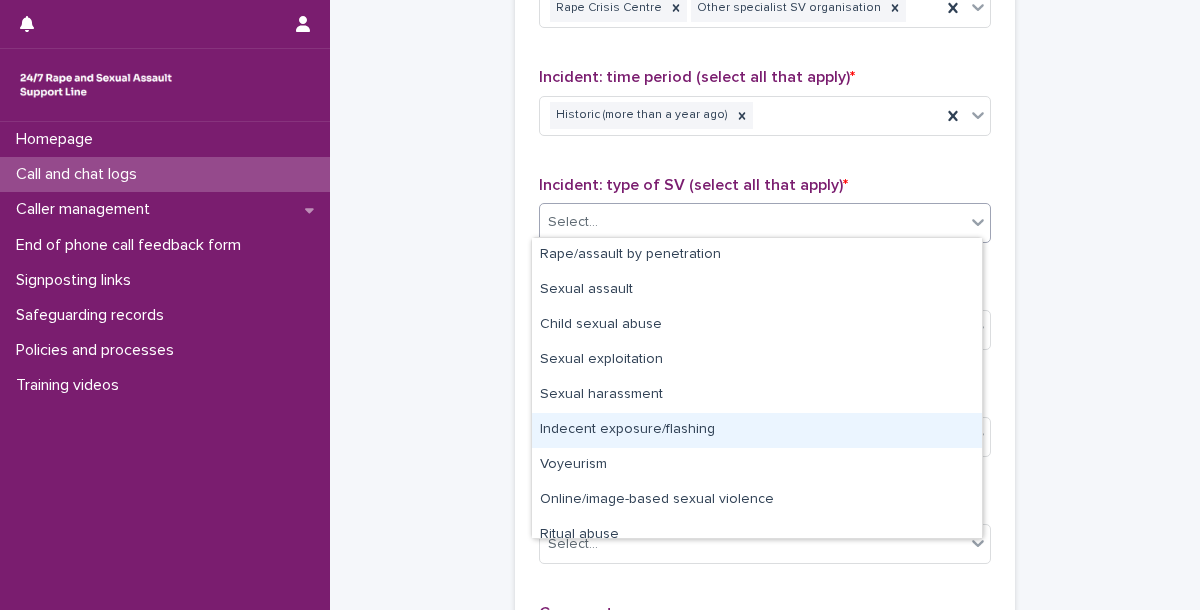 scroll, scrollTop: 50, scrollLeft: 0, axis: vertical 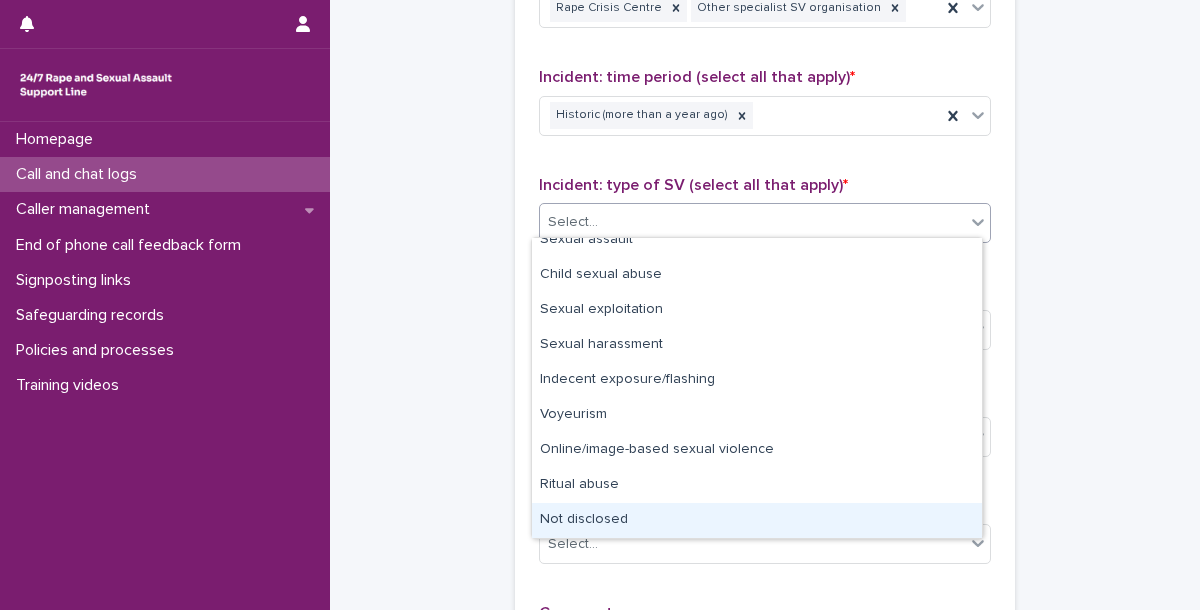 click on "Not disclosed" at bounding box center (757, 520) 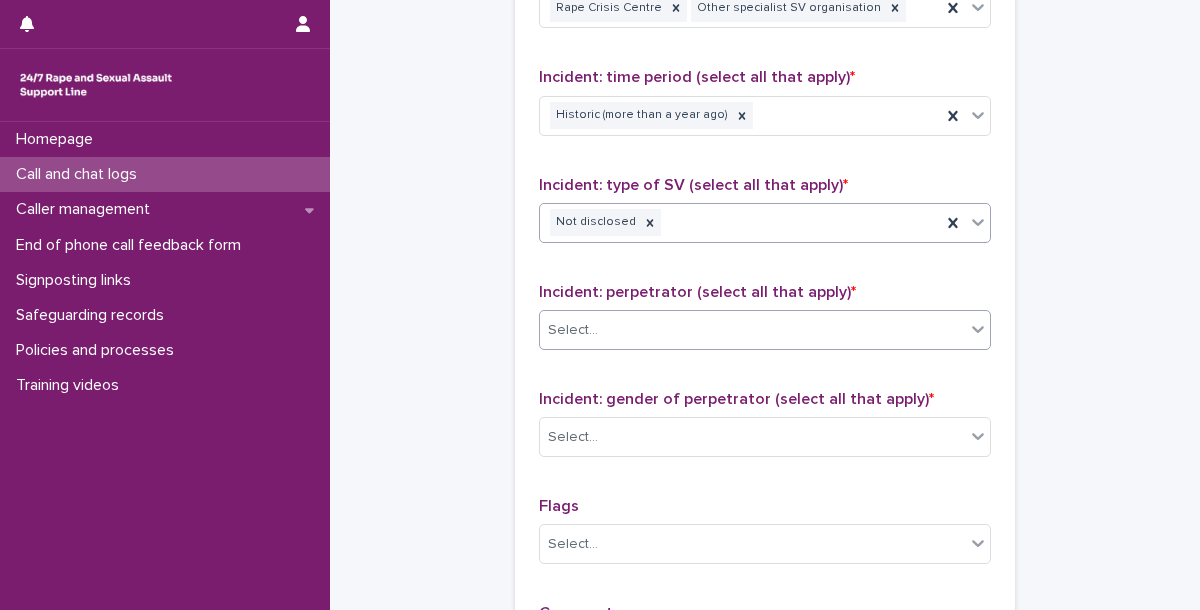 click on "Select..." at bounding box center (752, 330) 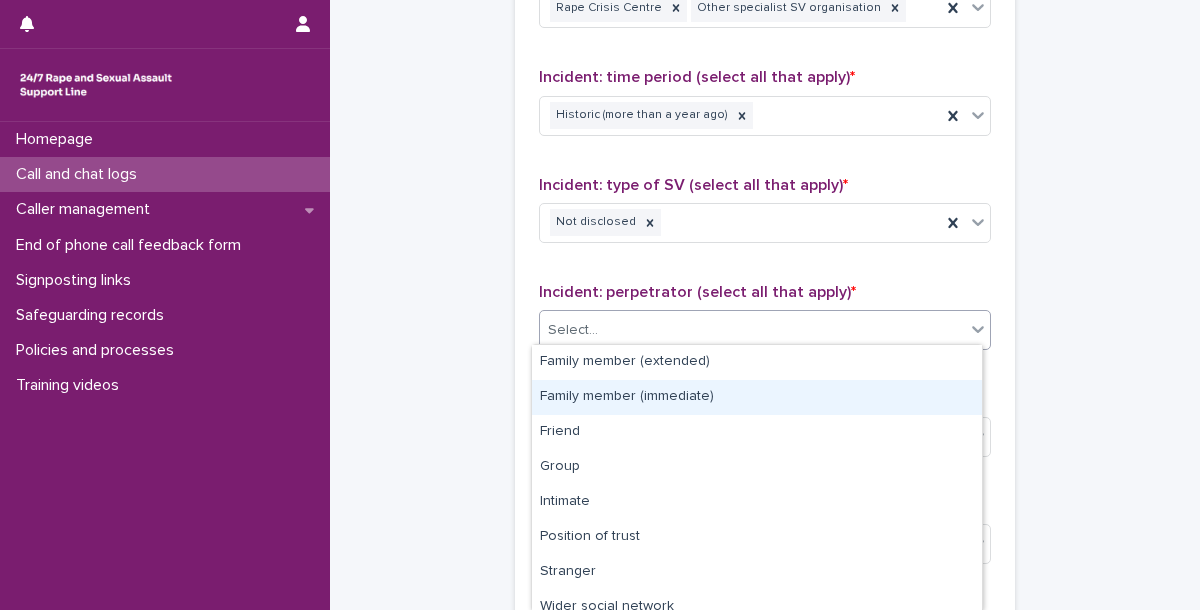 click on "Family member (immediate)" at bounding box center (757, 397) 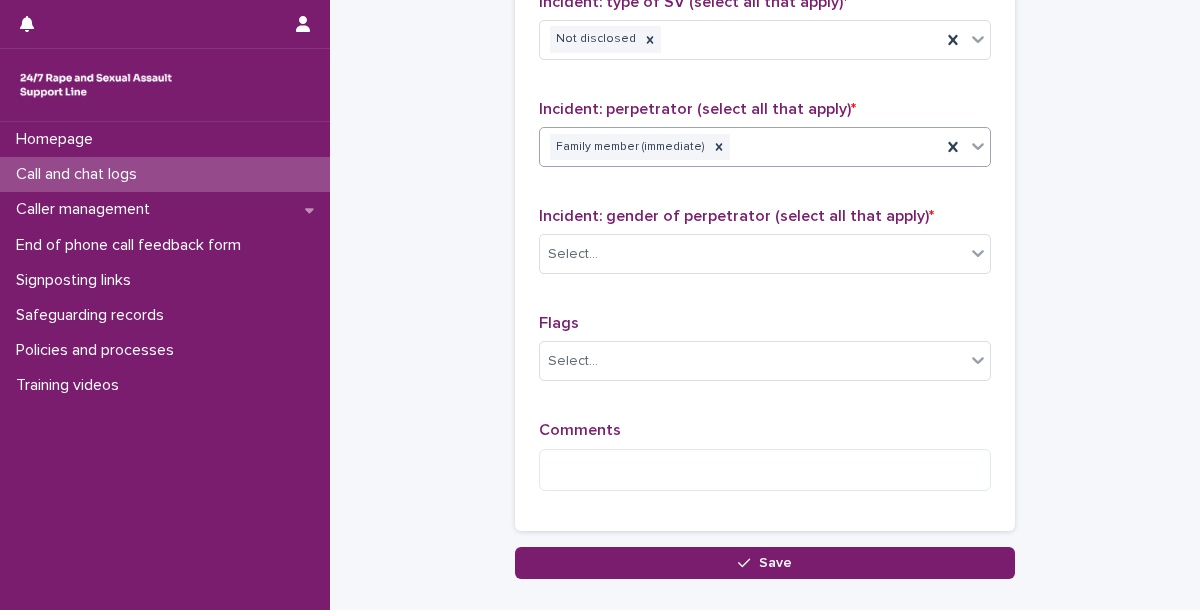 scroll, scrollTop: 1588, scrollLeft: 0, axis: vertical 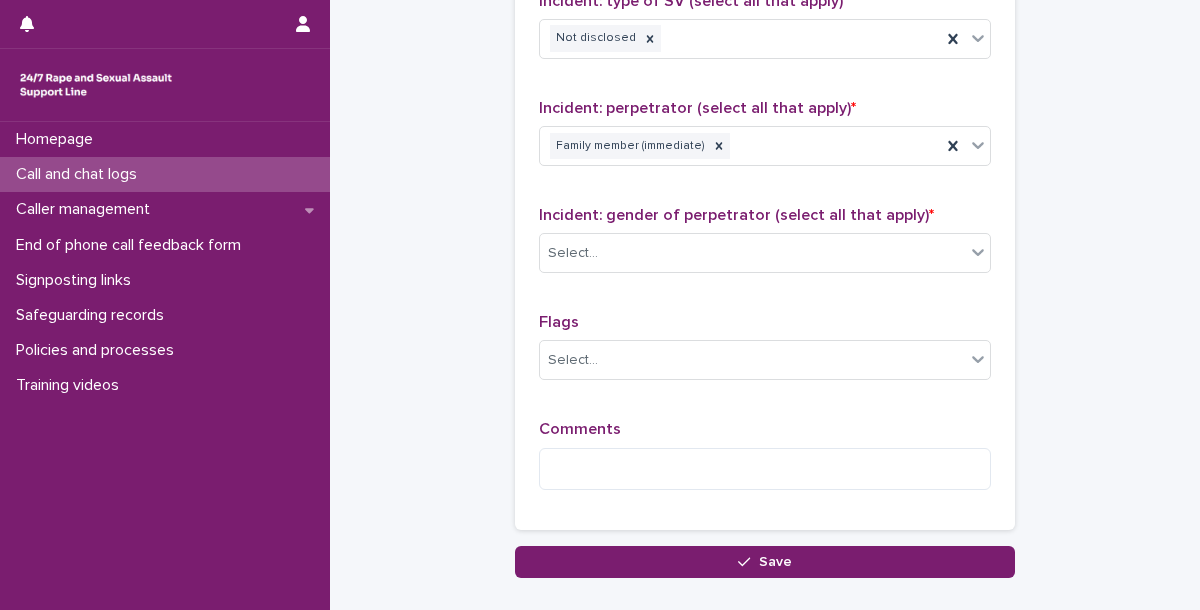 click on "Incident: gender of perpetrator (select all that apply) * Select..." at bounding box center (765, 247) 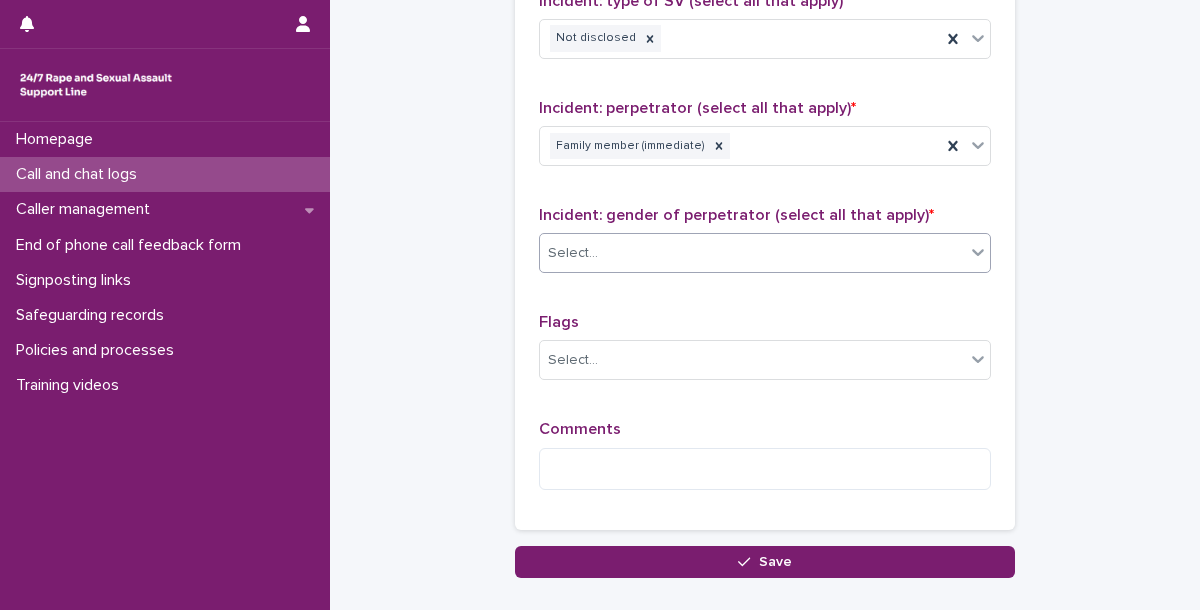 click on "Select..." at bounding box center (765, 253) 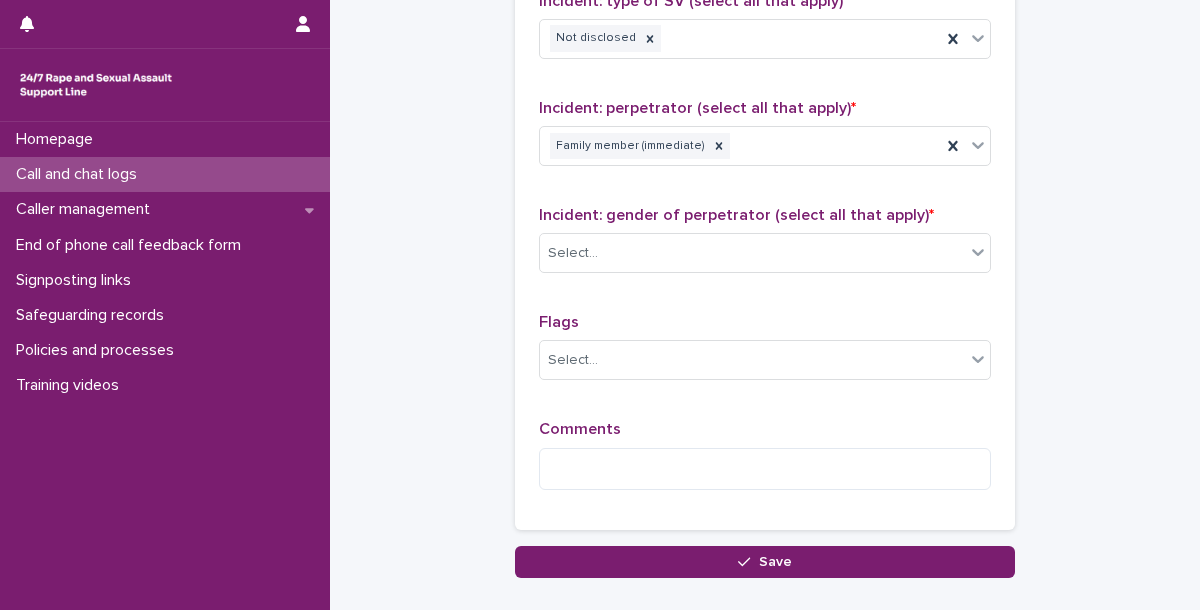 click on "**********" at bounding box center [765, -504] 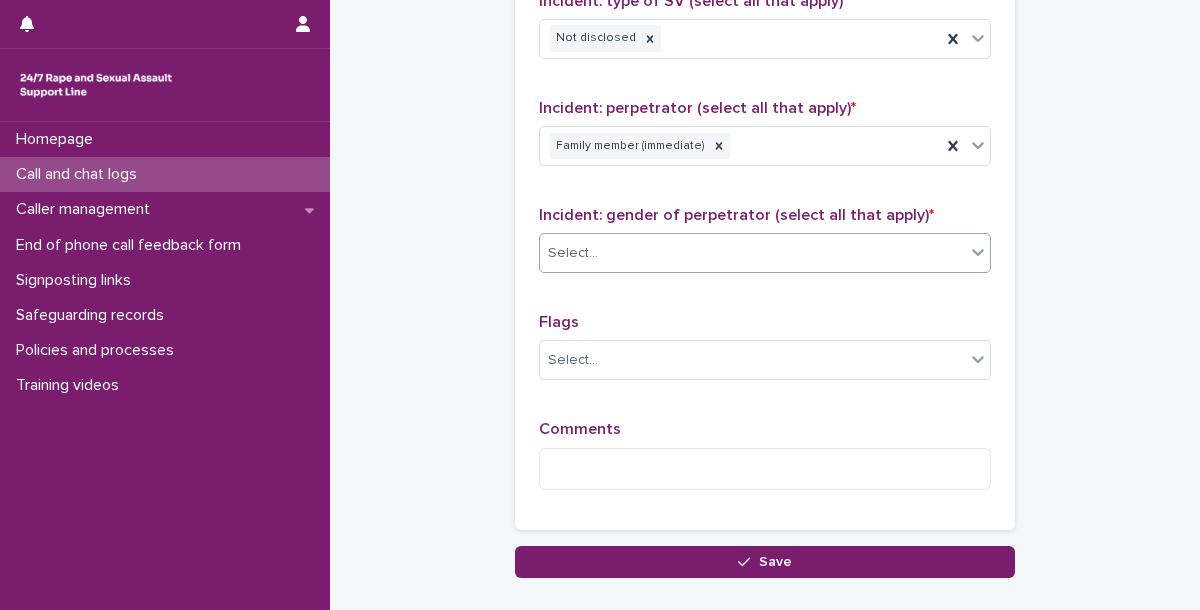 click on "Select..." at bounding box center (752, 253) 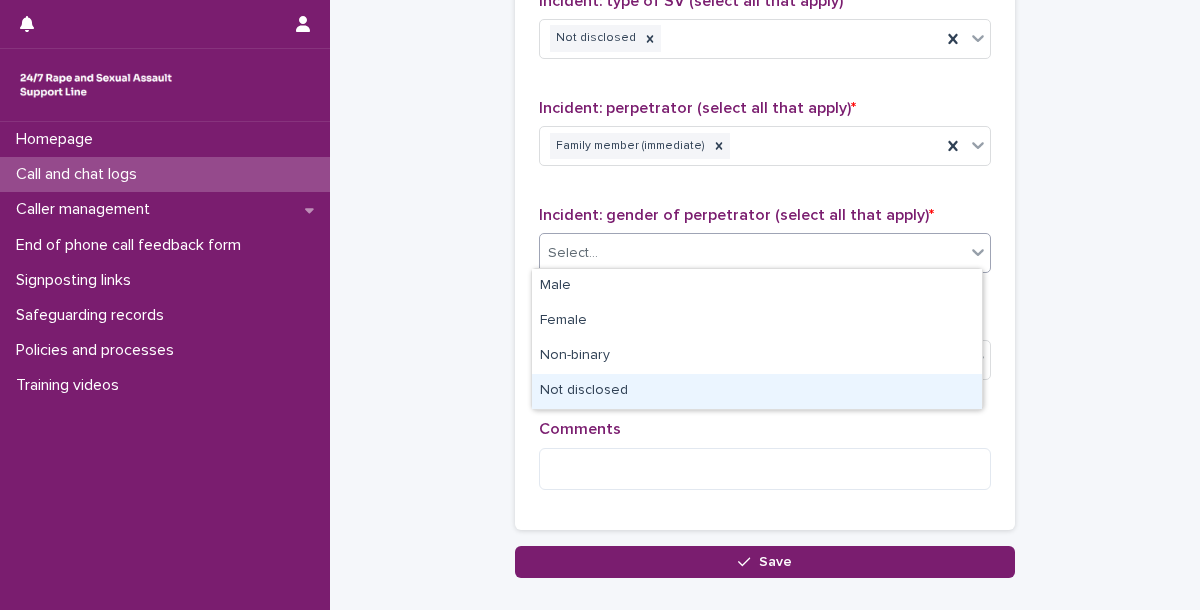 click on "Not disclosed" at bounding box center [757, 391] 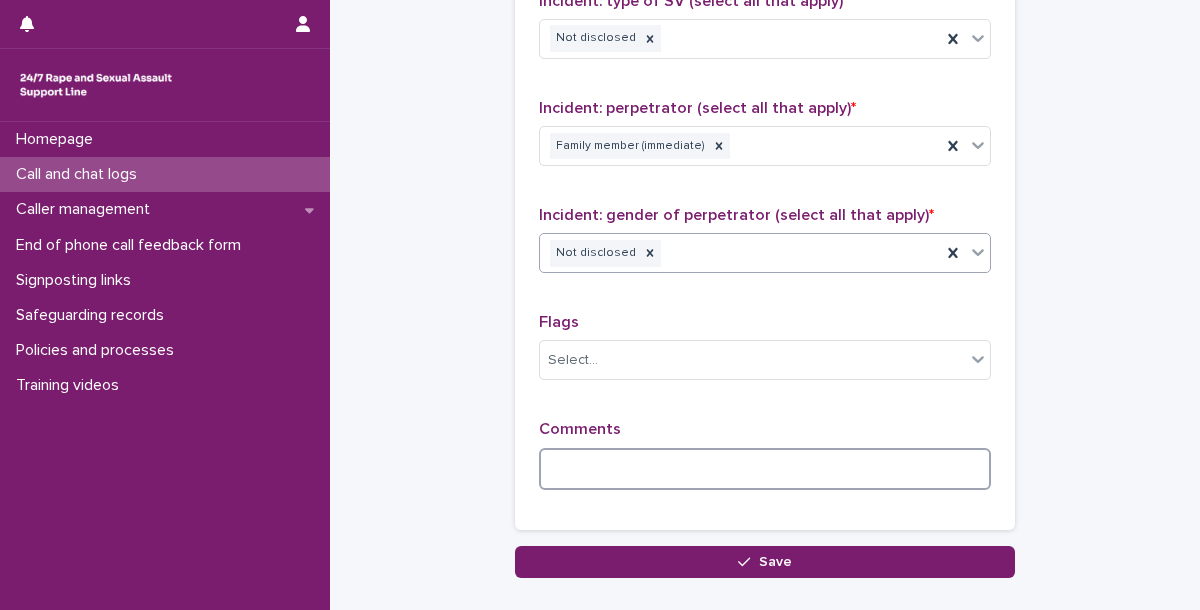 click at bounding box center [765, 469] 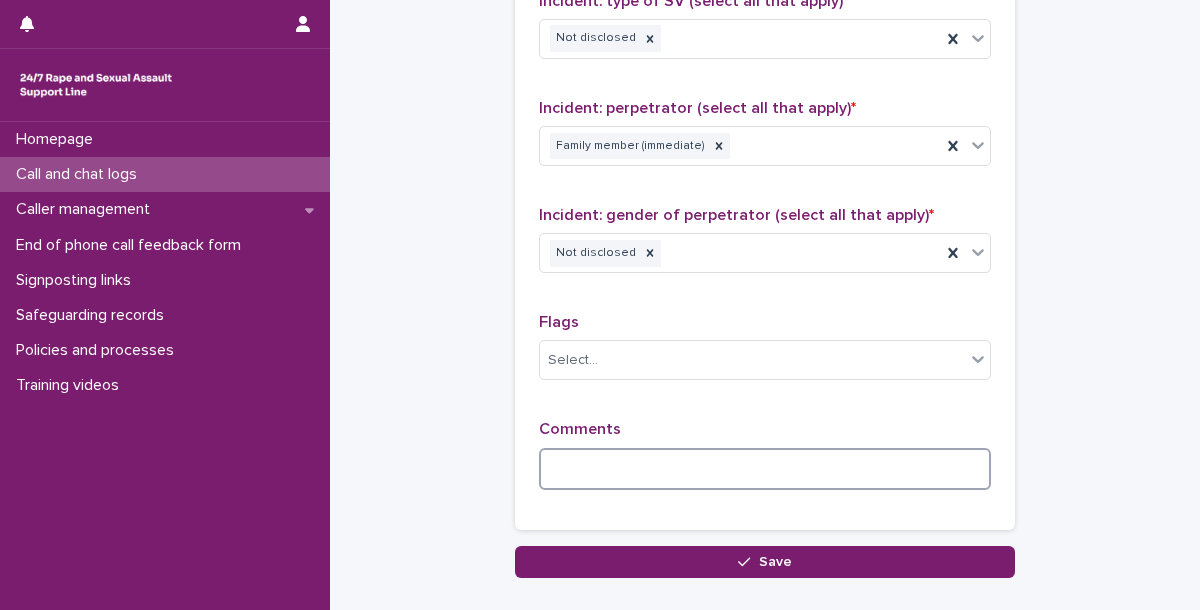 type on "*" 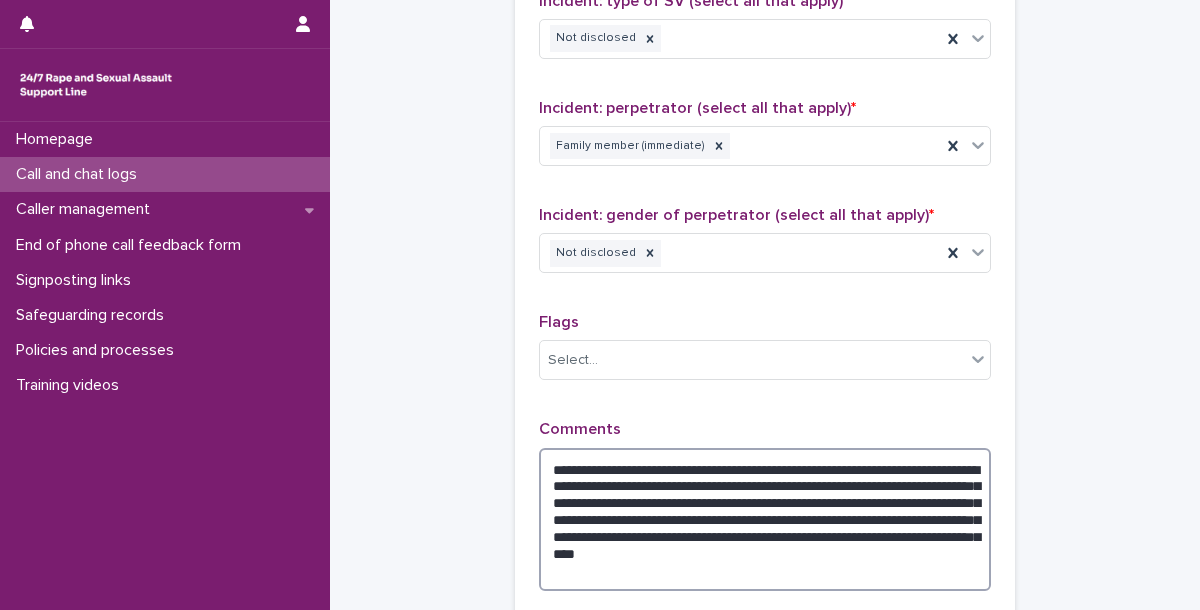 scroll, scrollTop: 1698, scrollLeft: 0, axis: vertical 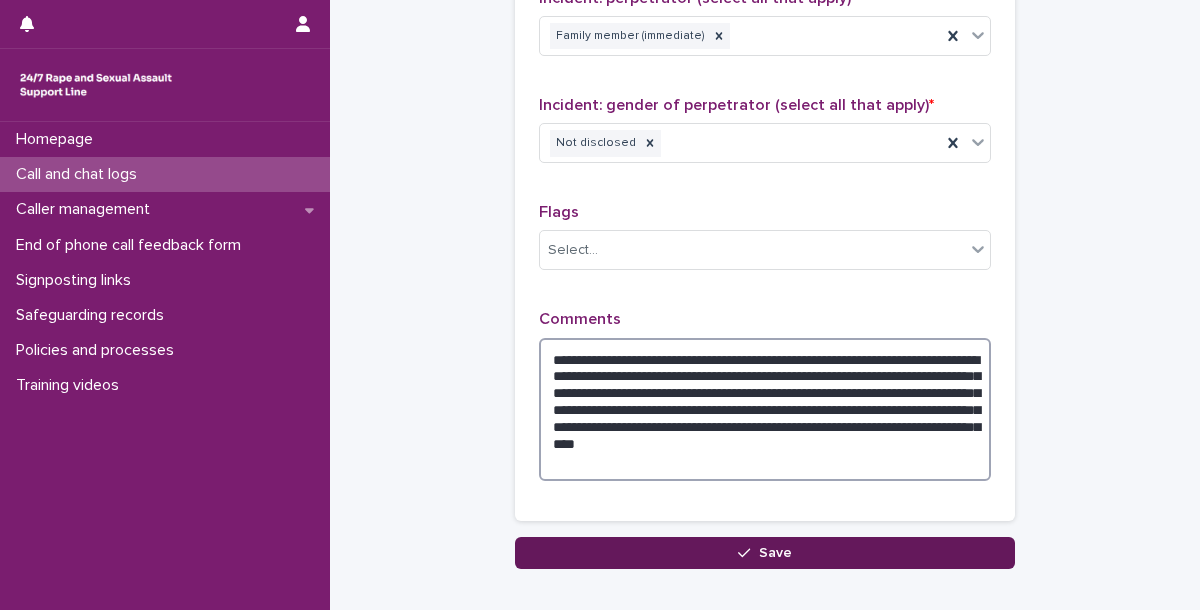 type on "**********" 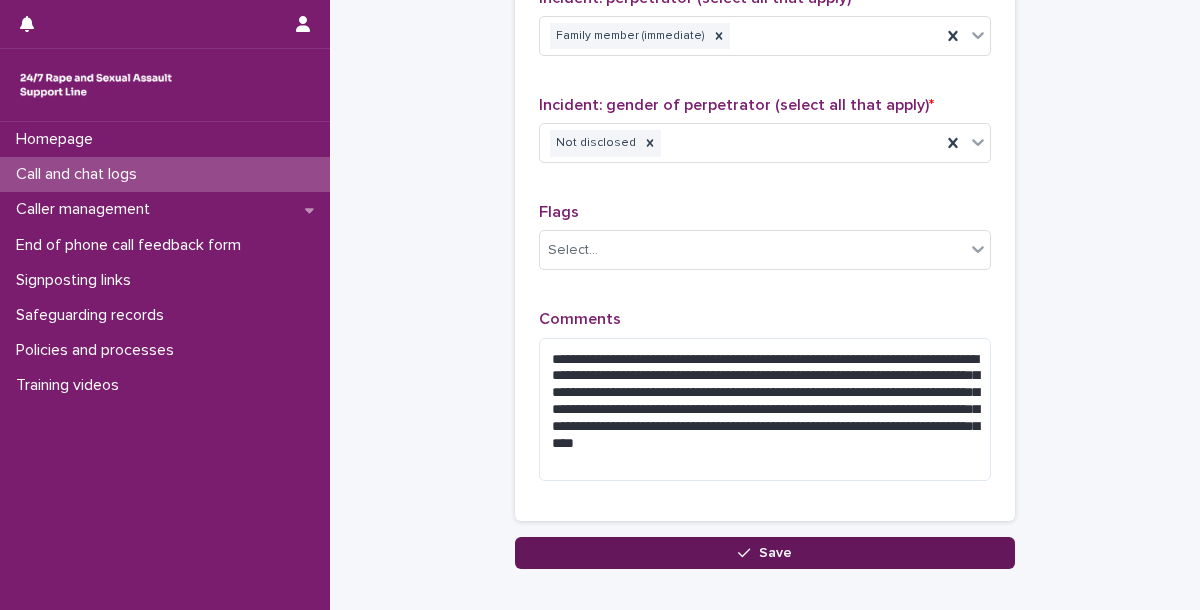 click on "Save" at bounding box center (765, 553) 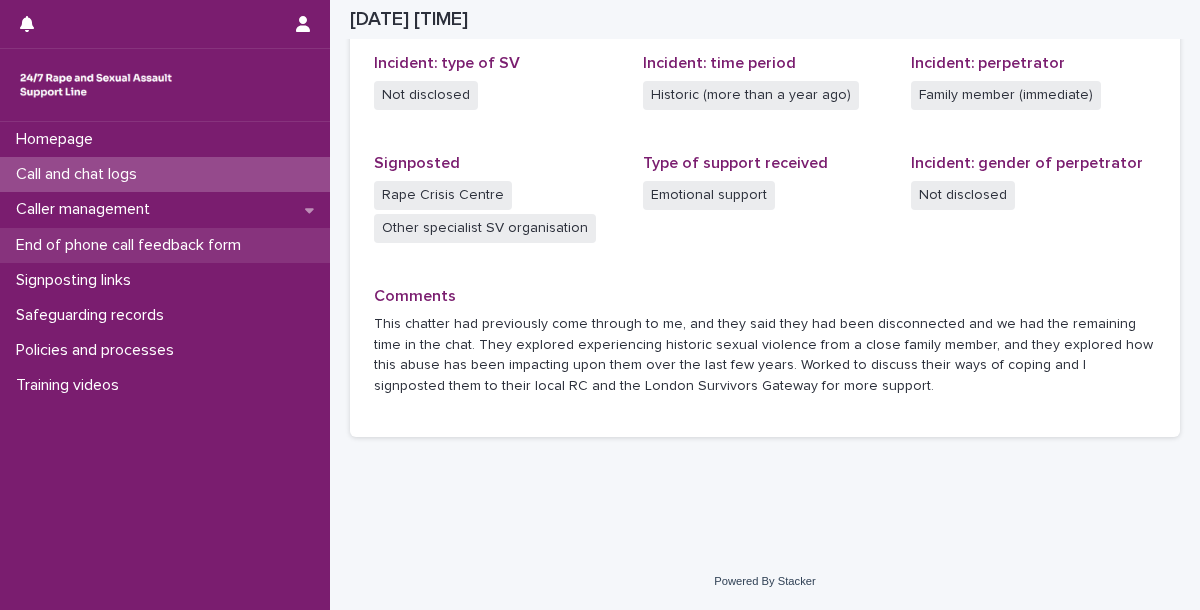 scroll, scrollTop: 566, scrollLeft: 0, axis: vertical 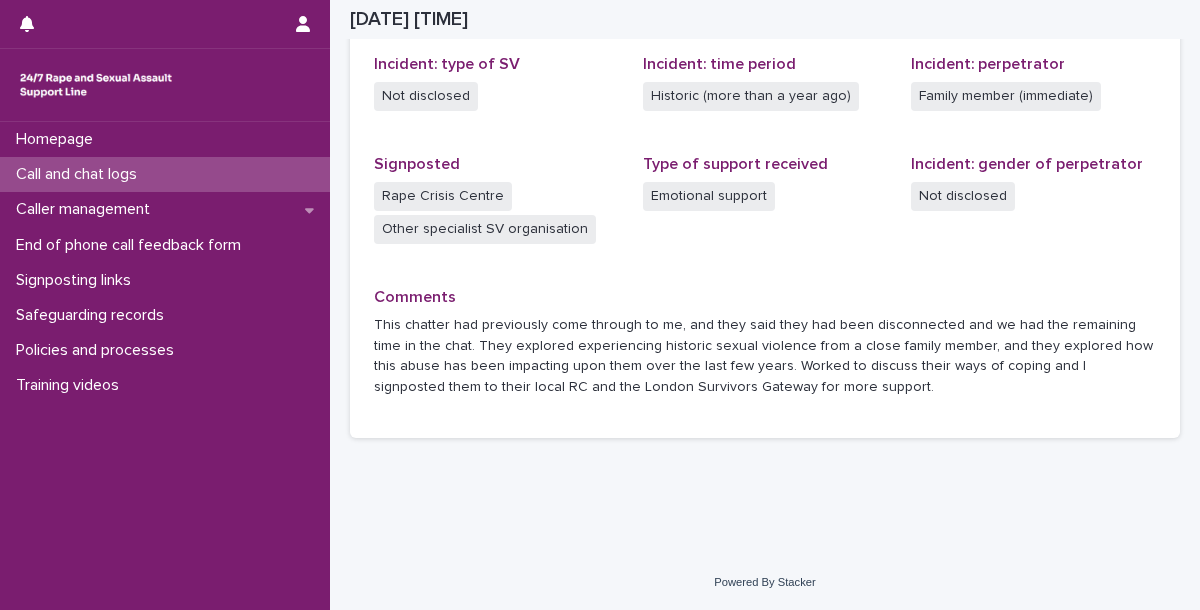 click on "Loading... Saving… Loading... Saving… 2025-08-04 11:08:00+00:00 4/8/2025 12:08 Sorry, there was an error saving your record. Please try again. Please fill out the required fields below. Loading... Saving… Loading... Saving… Loading... Saving… Operator Sarah Williams    Type of contact Web chat Date and time created (BST) 4/8/2025 12:08 Loading... Saving… Date and time started 4/8/2025 11:29 Duration (minutes) 37 New/repeat user Repeat user Type of user Victim/survivor Gender of service user (if provided) Unknown Age of service user (if provided) Unknown Loading... Saving… Loading... Saving… Flags - Incident: type of SV Not disclosed Incident: time period Historic (more than a year ago) Incident: perpetrator Family member (immediate) Signposted Rape Crisis Centre Other specialist SV organisation Type of support received Emotional support Incident: gender of perpetrator Not disclosed Comments" at bounding box center [765, -30] 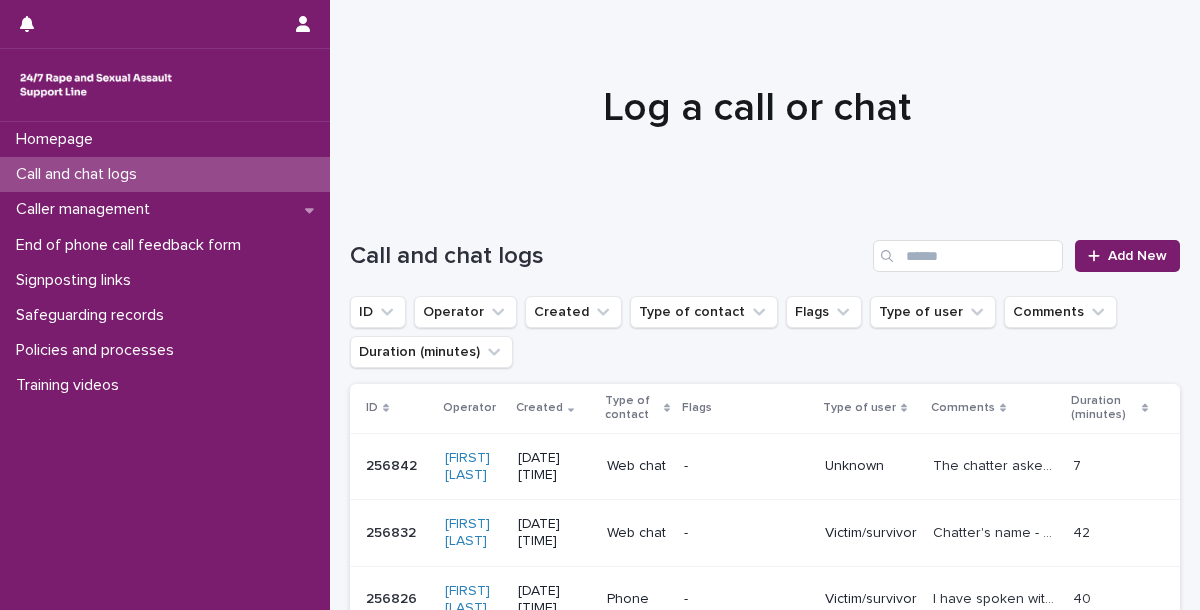 scroll, scrollTop: 0, scrollLeft: 0, axis: both 